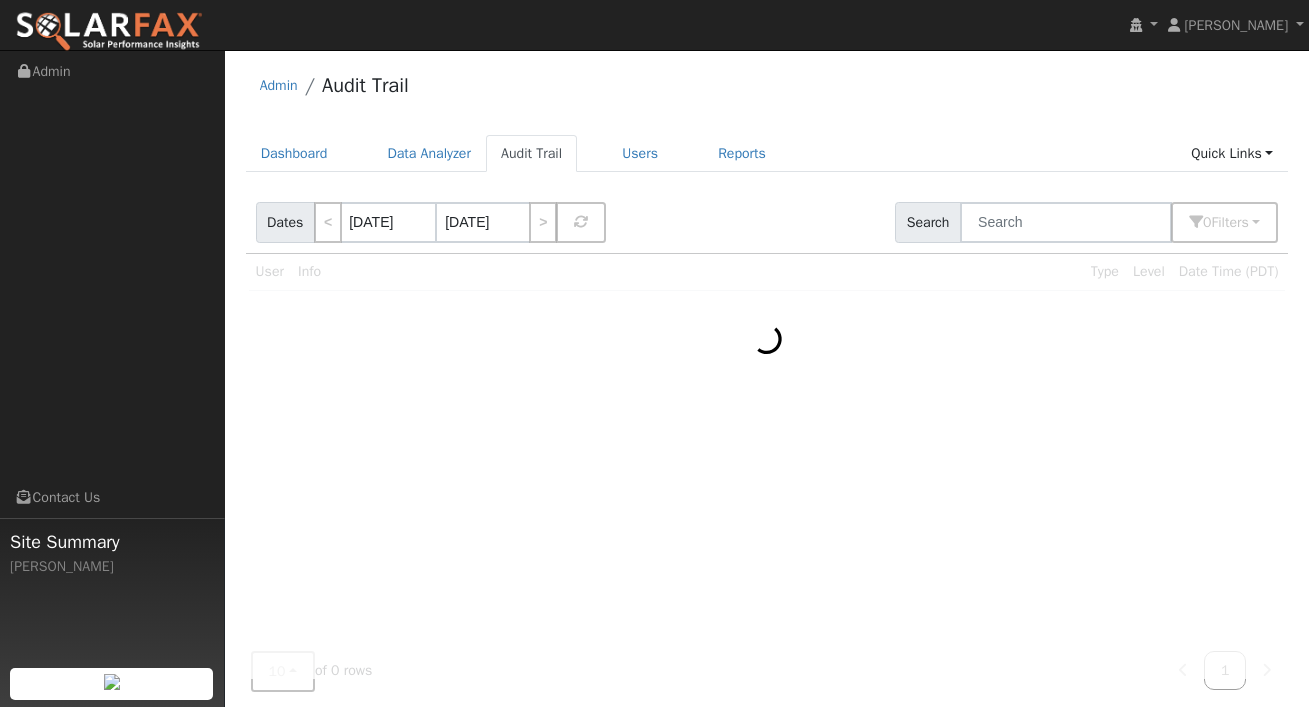 scroll, scrollTop: 0, scrollLeft: 0, axis: both 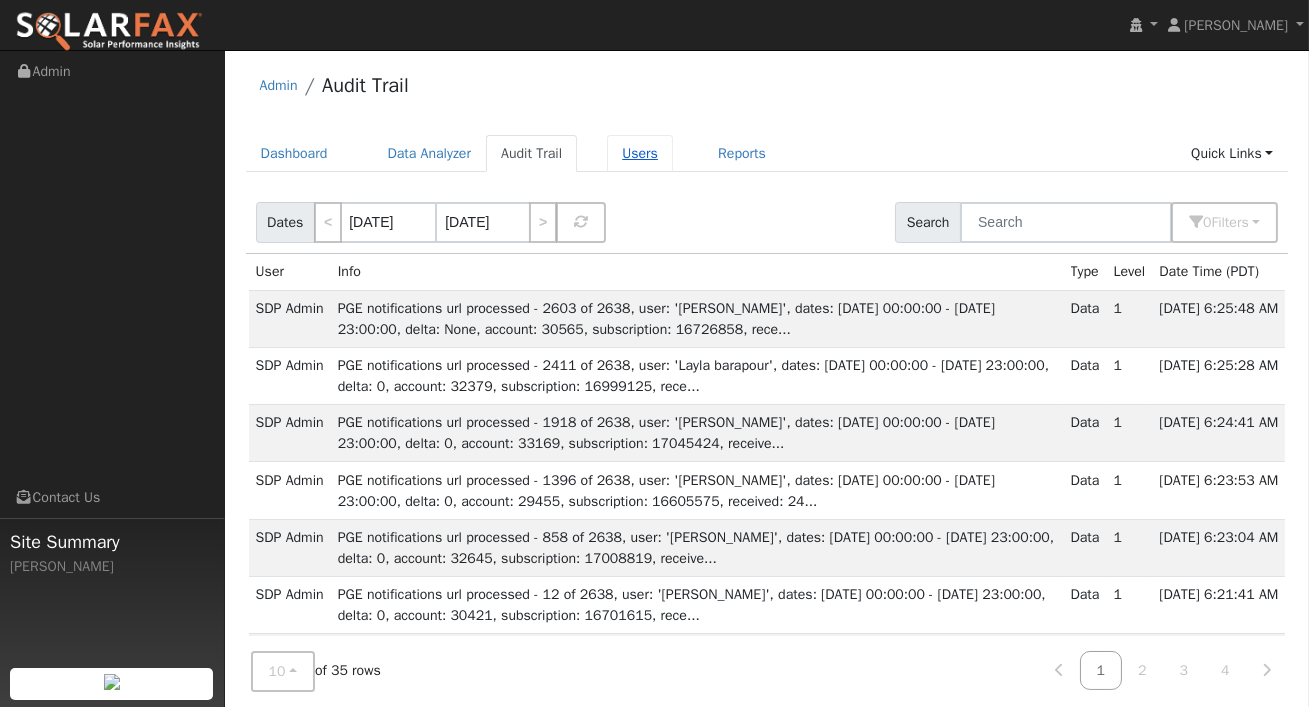 click on "Users" at bounding box center [640, 153] 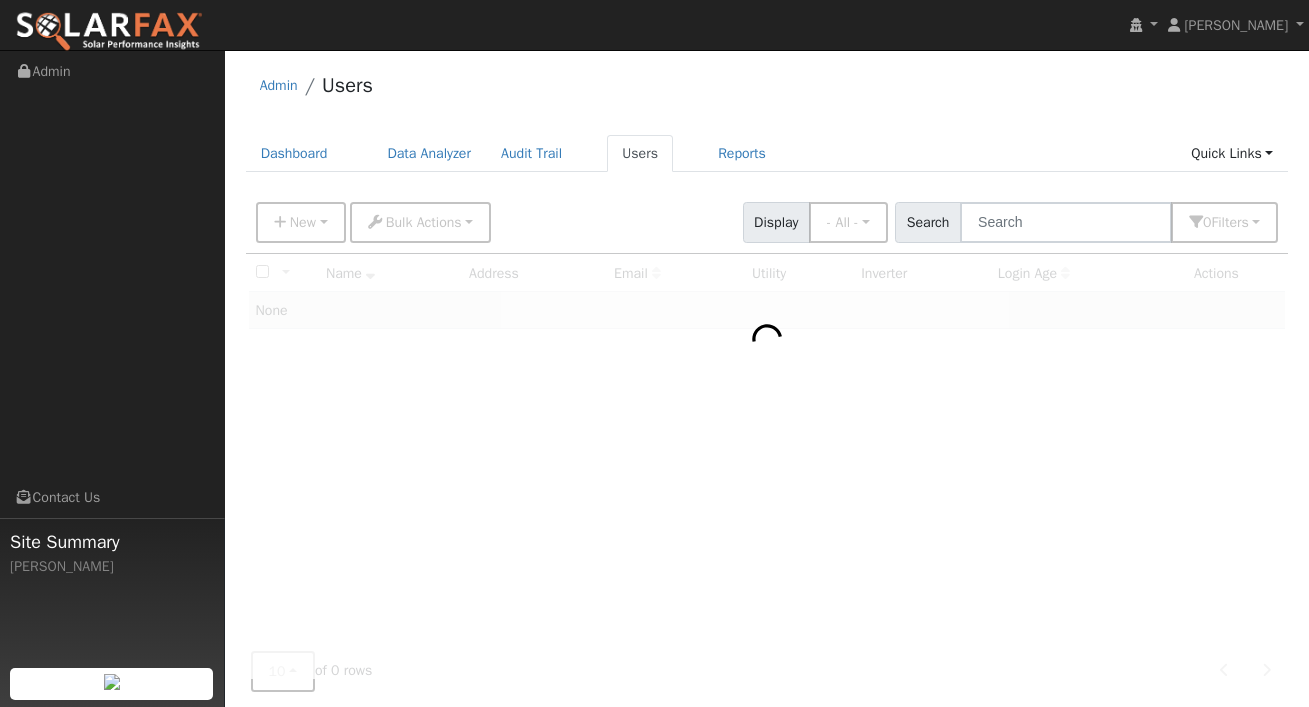 scroll, scrollTop: 0, scrollLeft: 0, axis: both 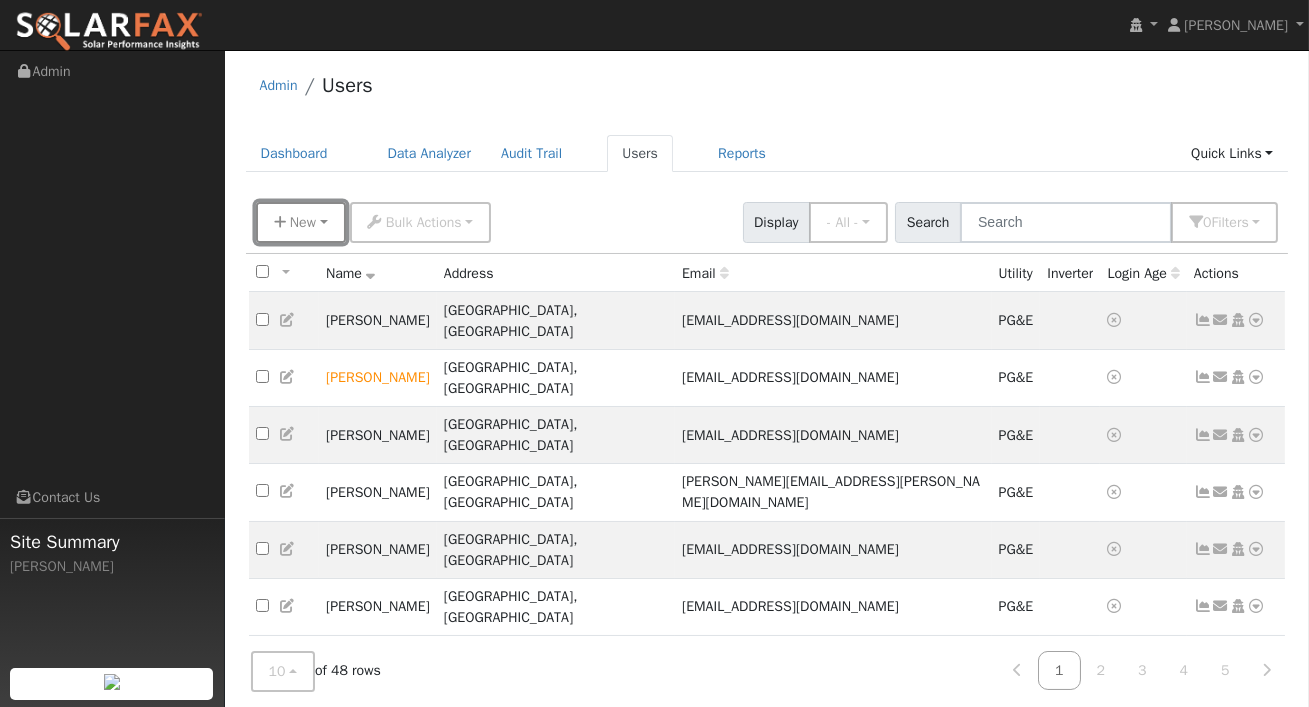 click on "New" at bounding box center [301, 222] 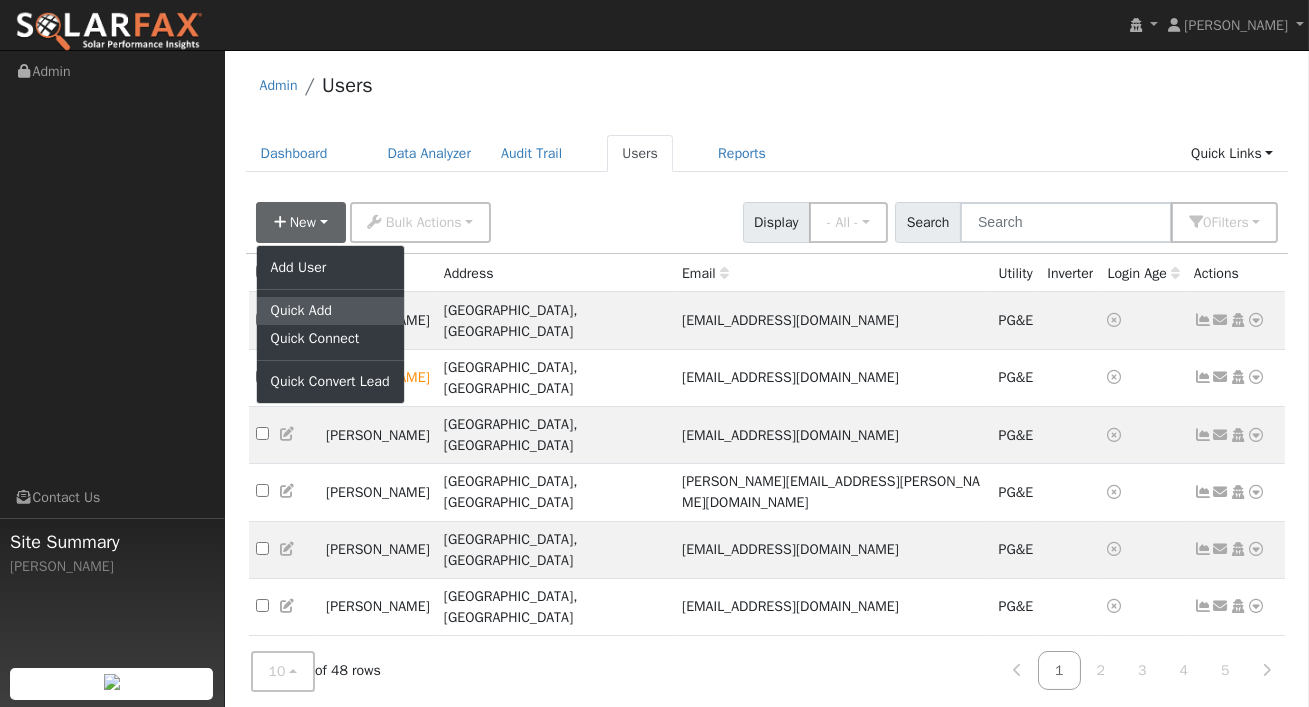 click on "Quick Add" at bounding box center [330, 311] 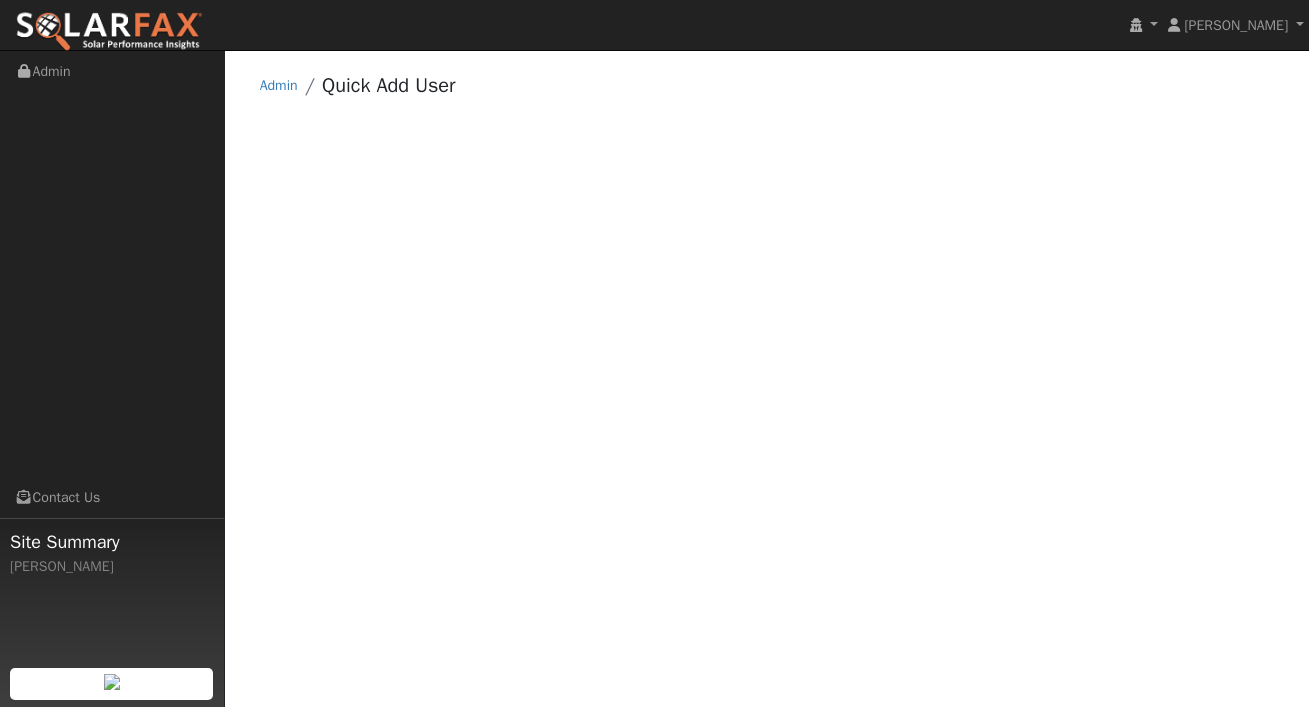 scroll, scrollTop: 0, scrollLeft: 0, axis: both 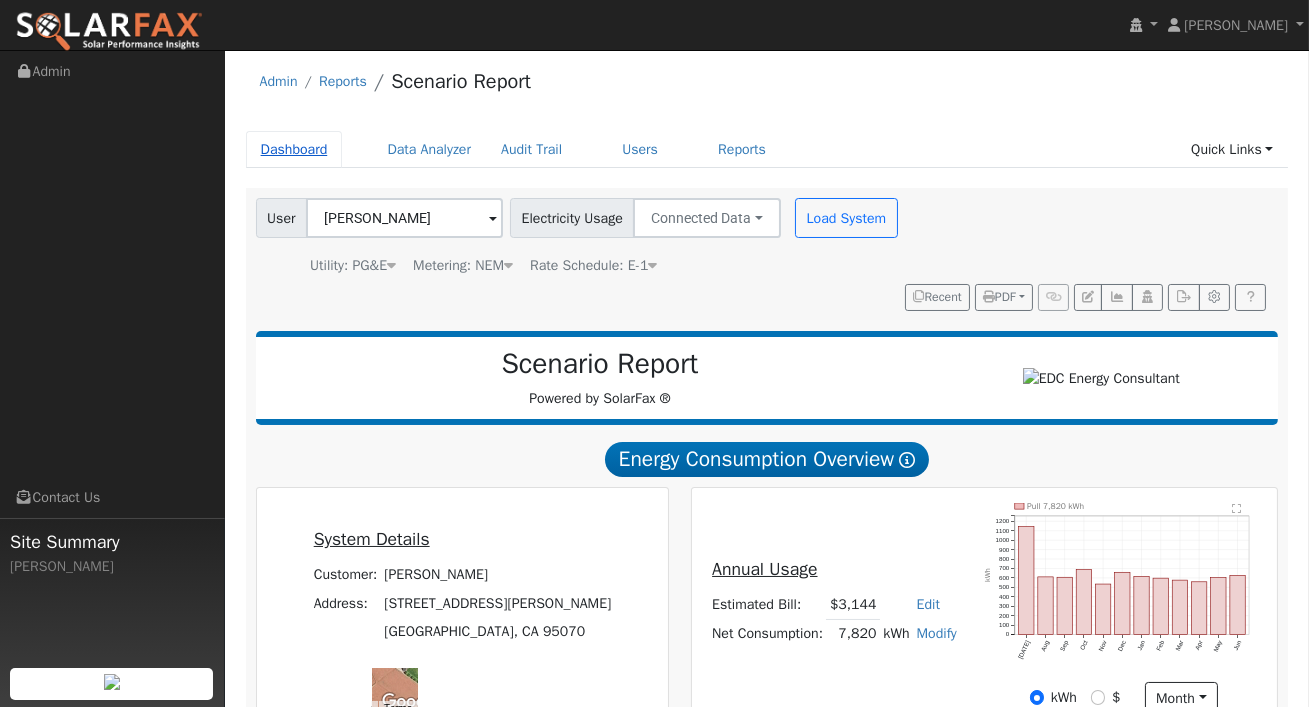 click on "Dashboard" at bounding box center [294, 149] 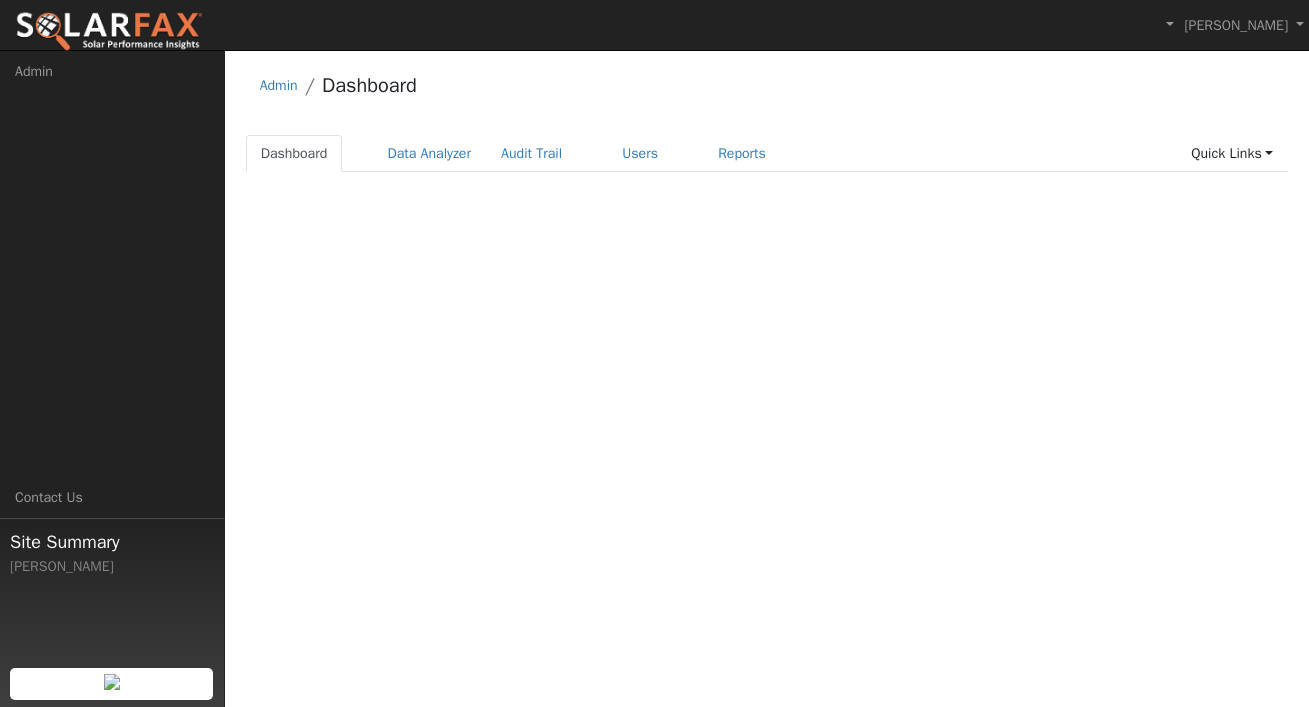 scroll, scrollTop: 0, scrollLeft: 0, axis: both 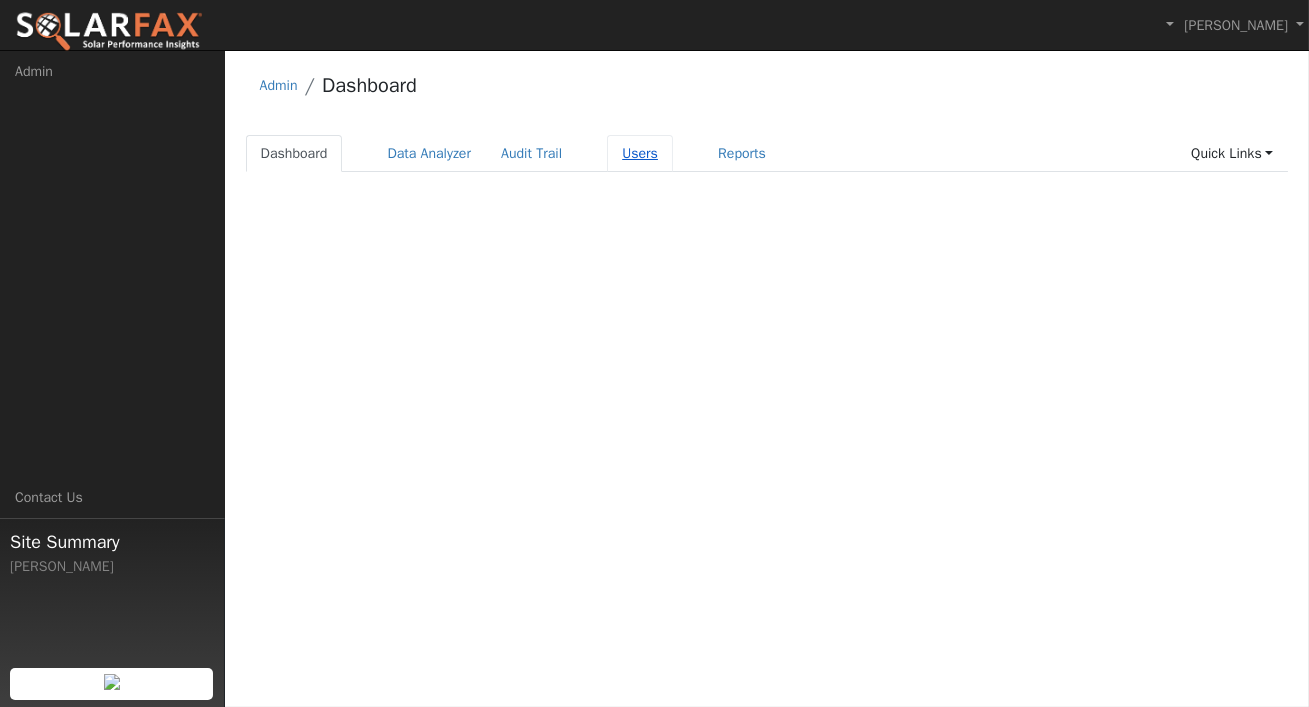 click on "Users" at bounding box center [640, 153] 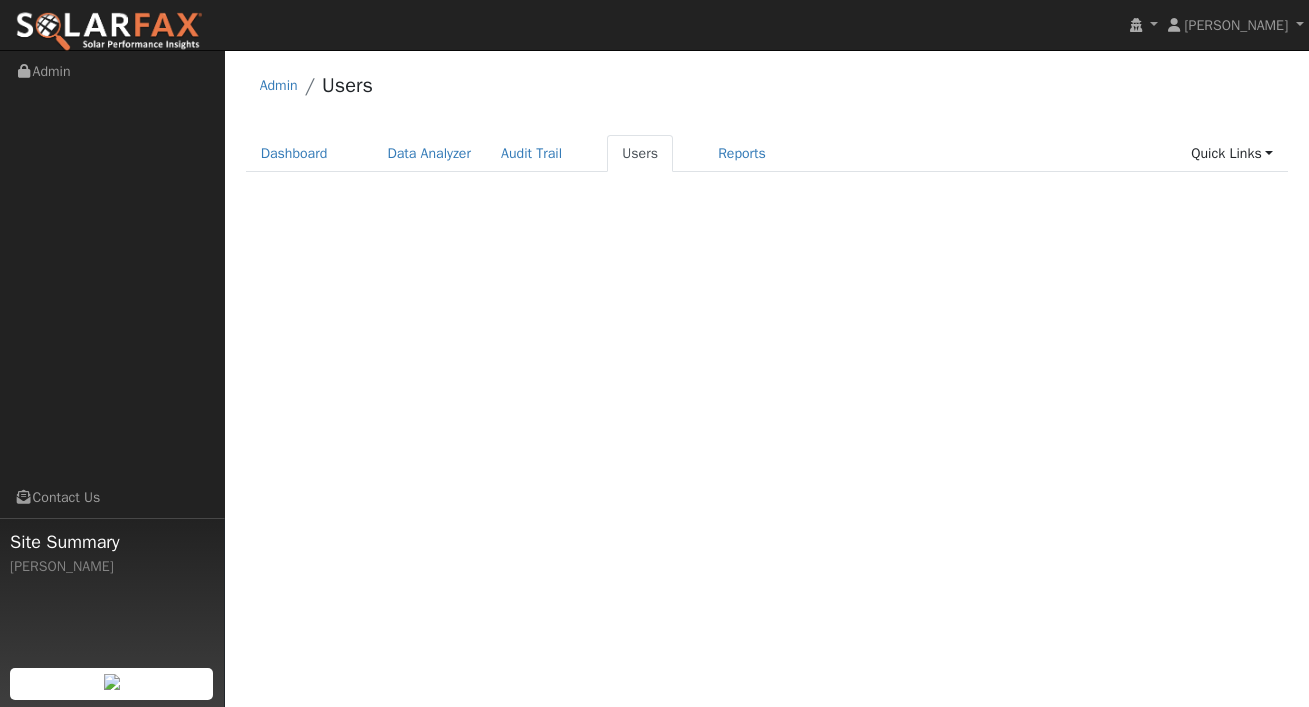 scroll, scrollTop: 0, scrollLeft: 0, axis: both 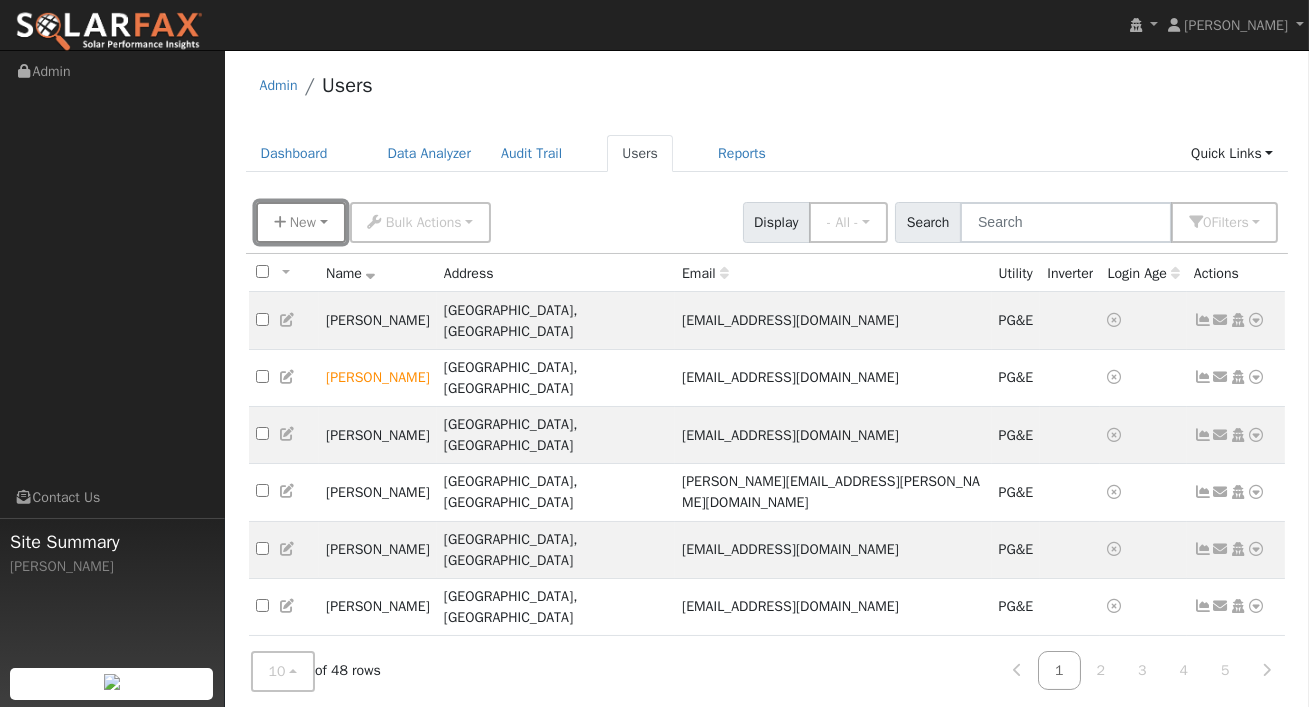click on "New" at bounding box center (303, 222) 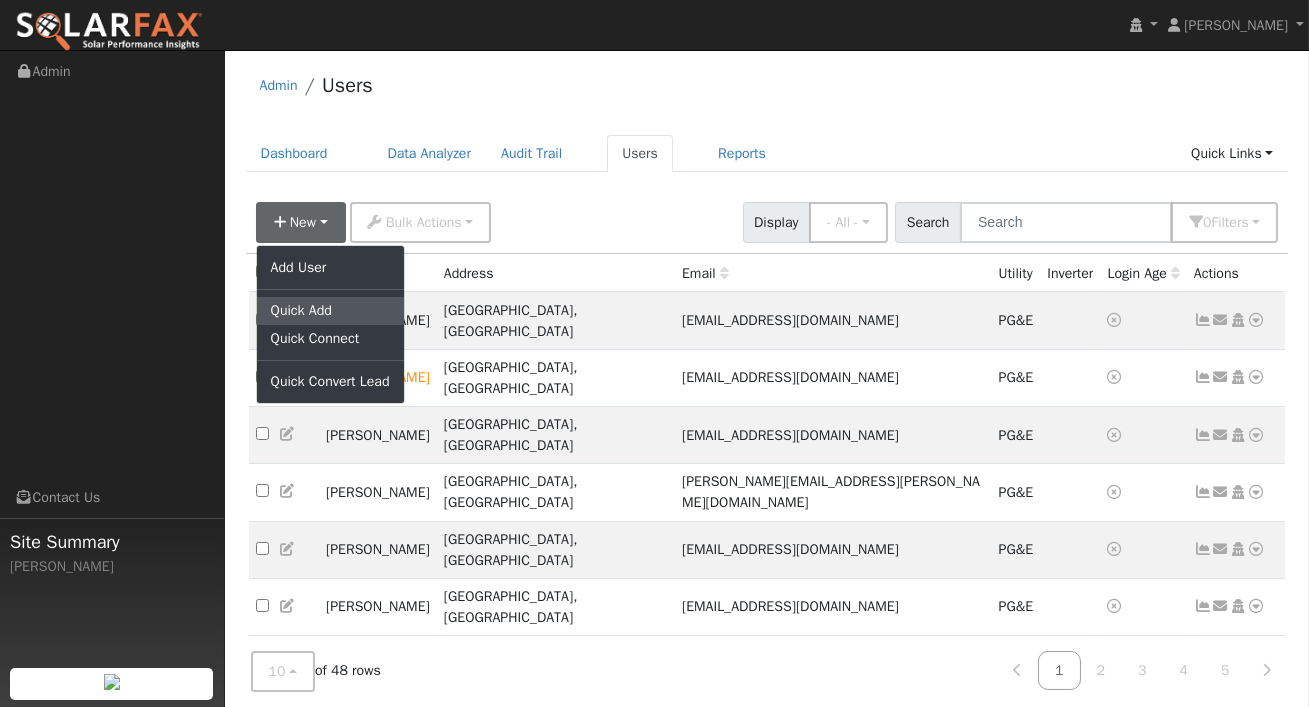 click on "Quick Add" at bounding box center (330, 311) 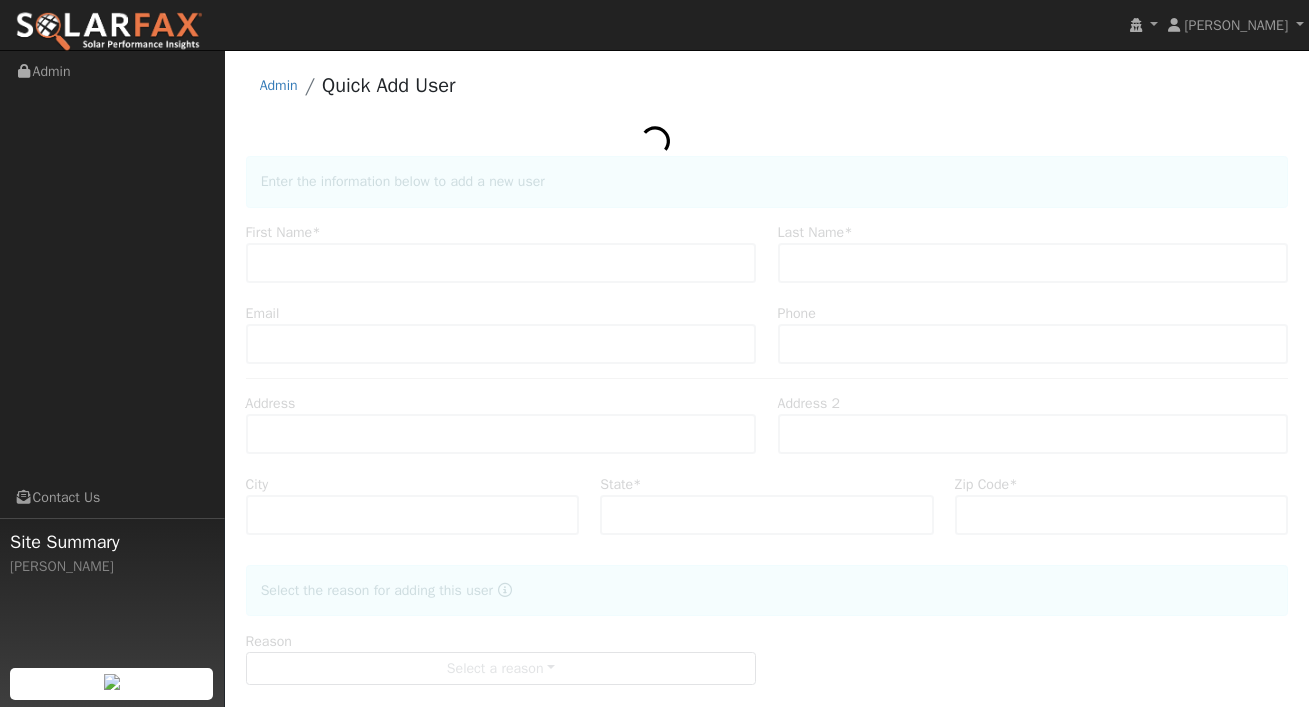 scroll, scrollTop: 0, scrollLeft: 0, axis: both 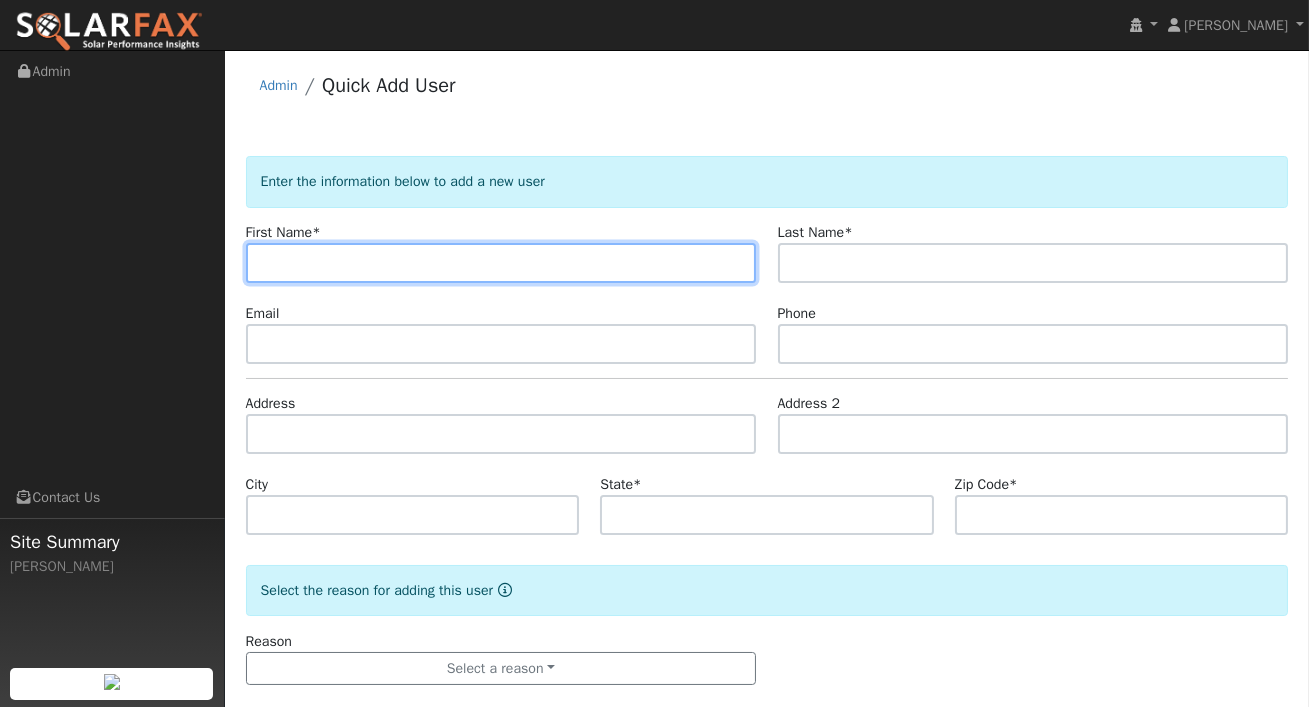 paste on "[PERSON_NAME]" 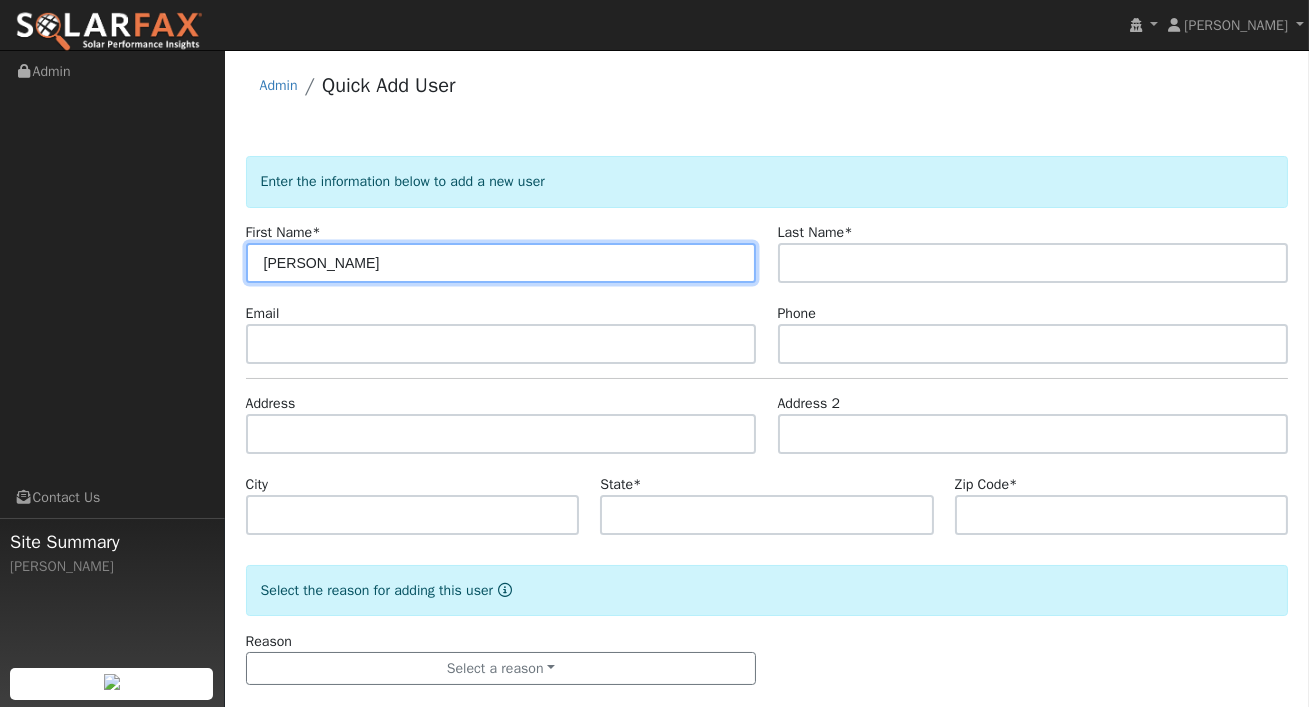 type on "[PERSON_NAME]" 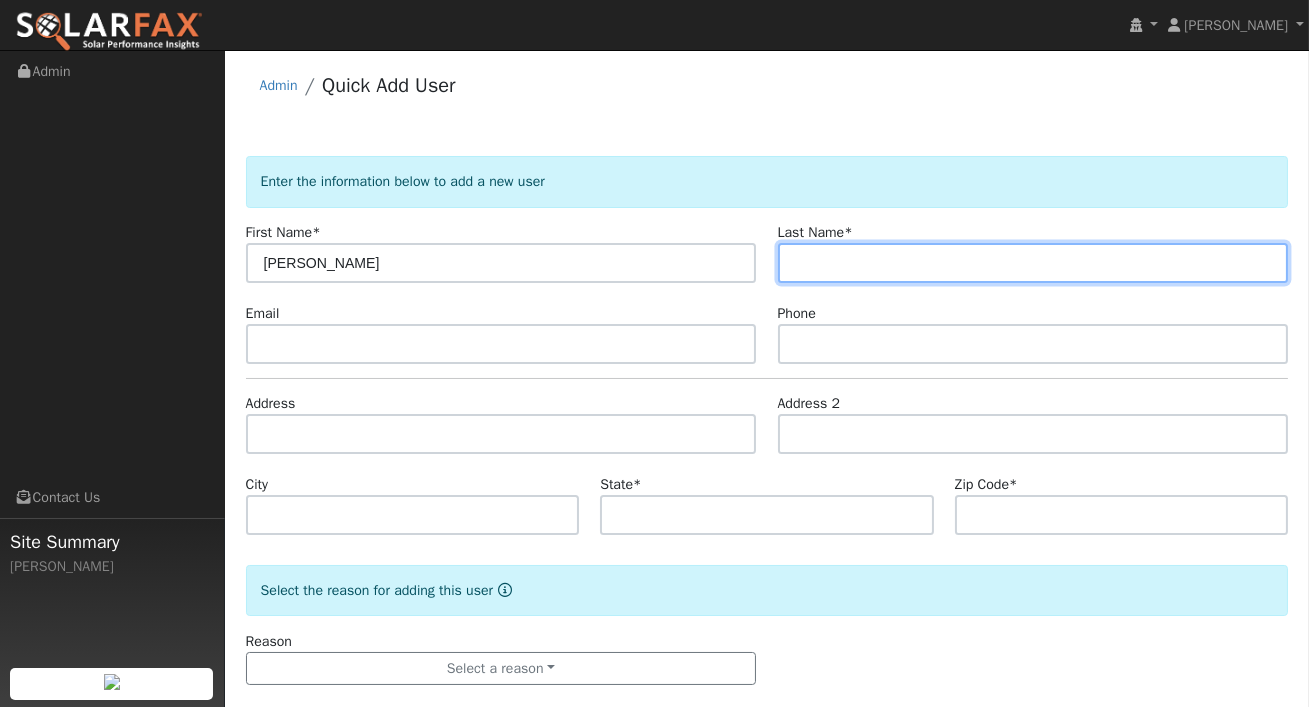 click at bounding box center (1033, 263) 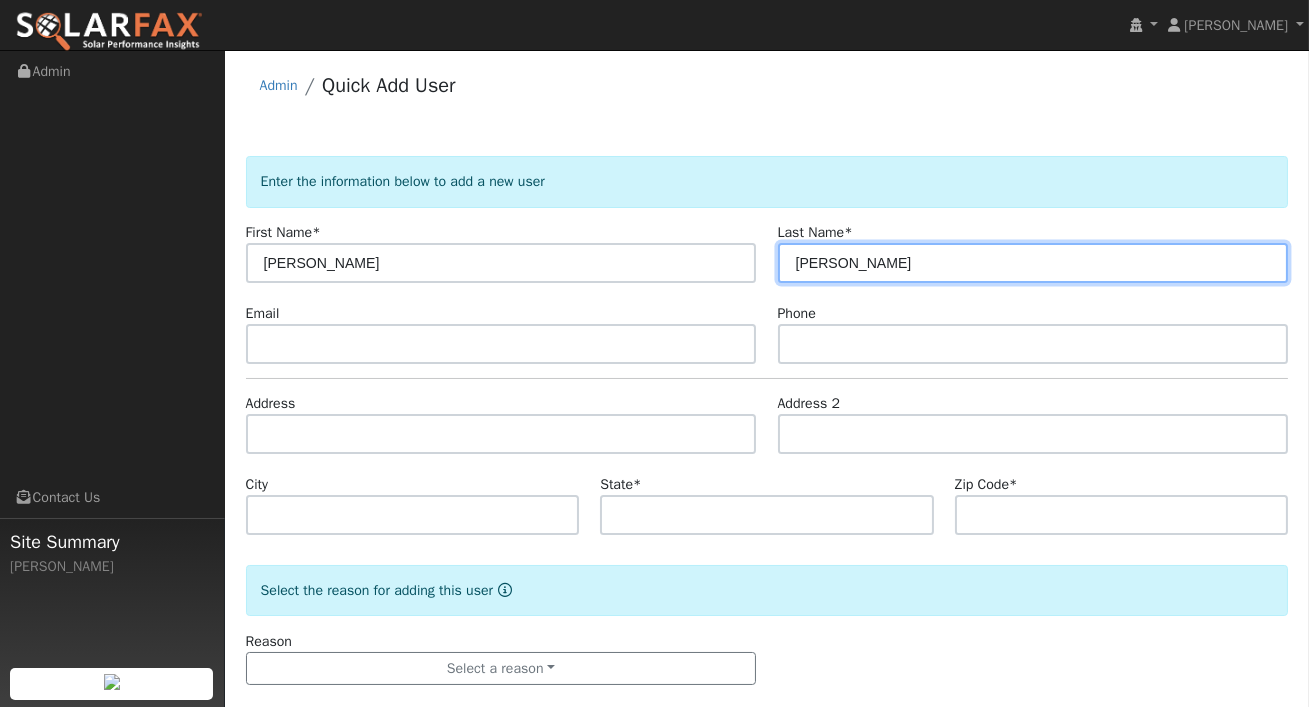 drag, startPoint x: 842, startPoint y: 262, endPoint x: 664, endPoint y: 255, distance: 178.13759 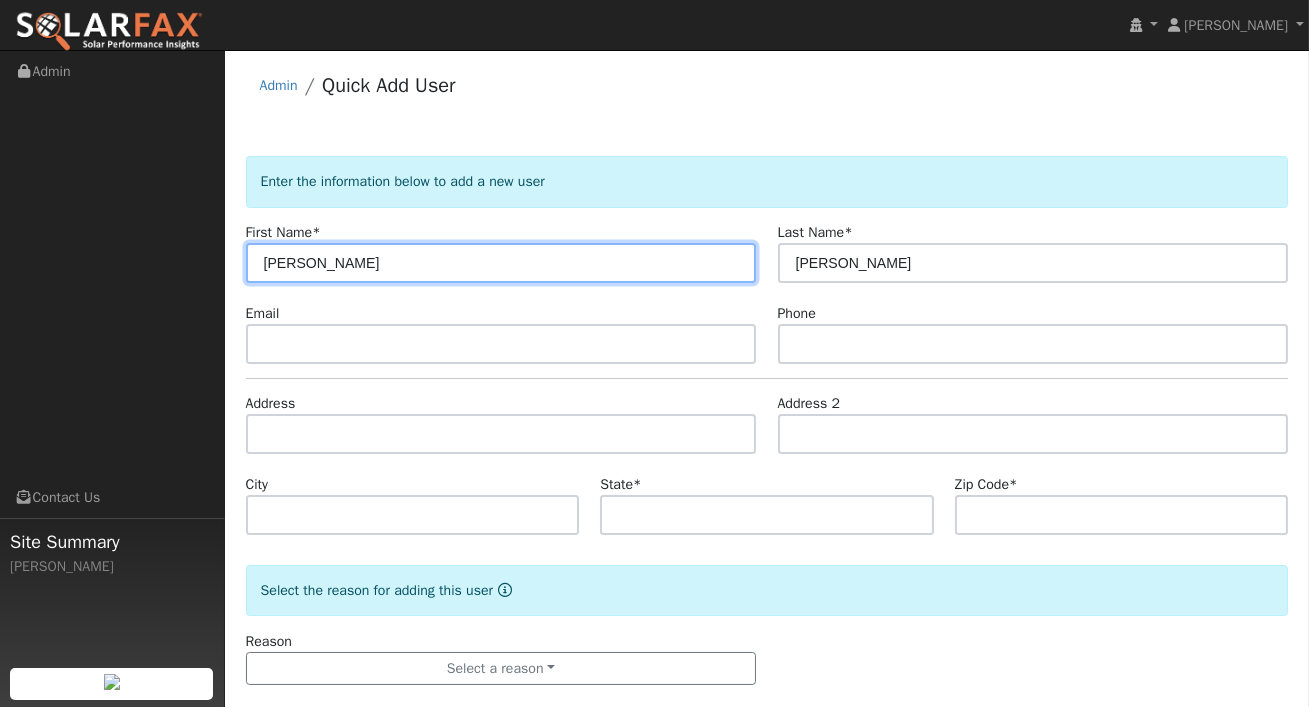drag, startPoint x: 353, startPoint y: 256, endPoint x: 307, endPoint y: 259, distance: 46.09772 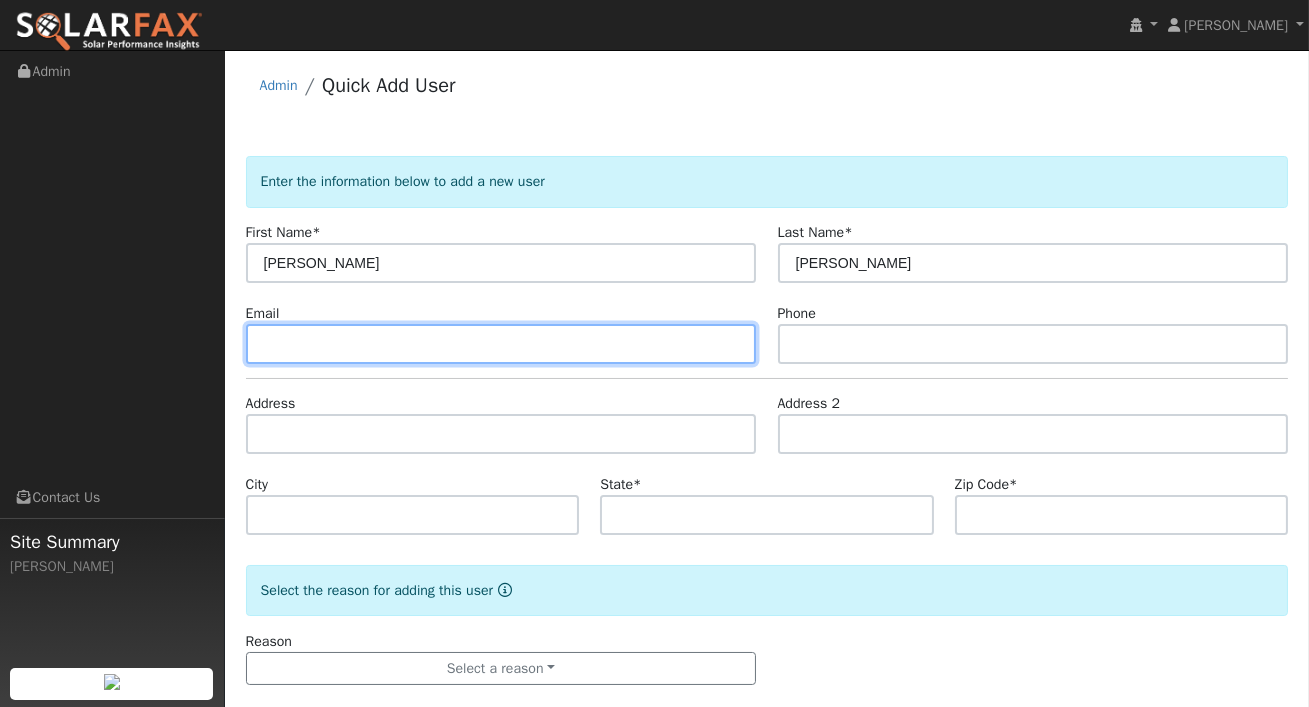 click at bounding box center [501, 344] 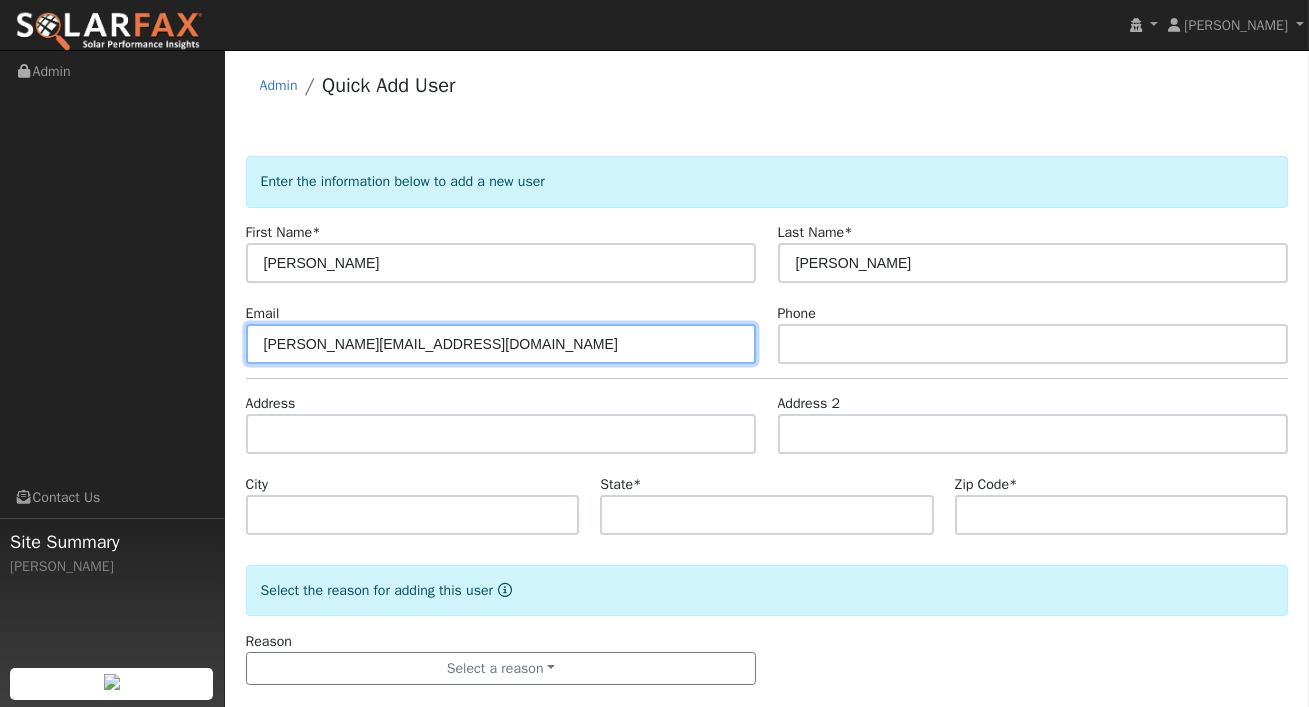 type on "a.pence@gmail.com" 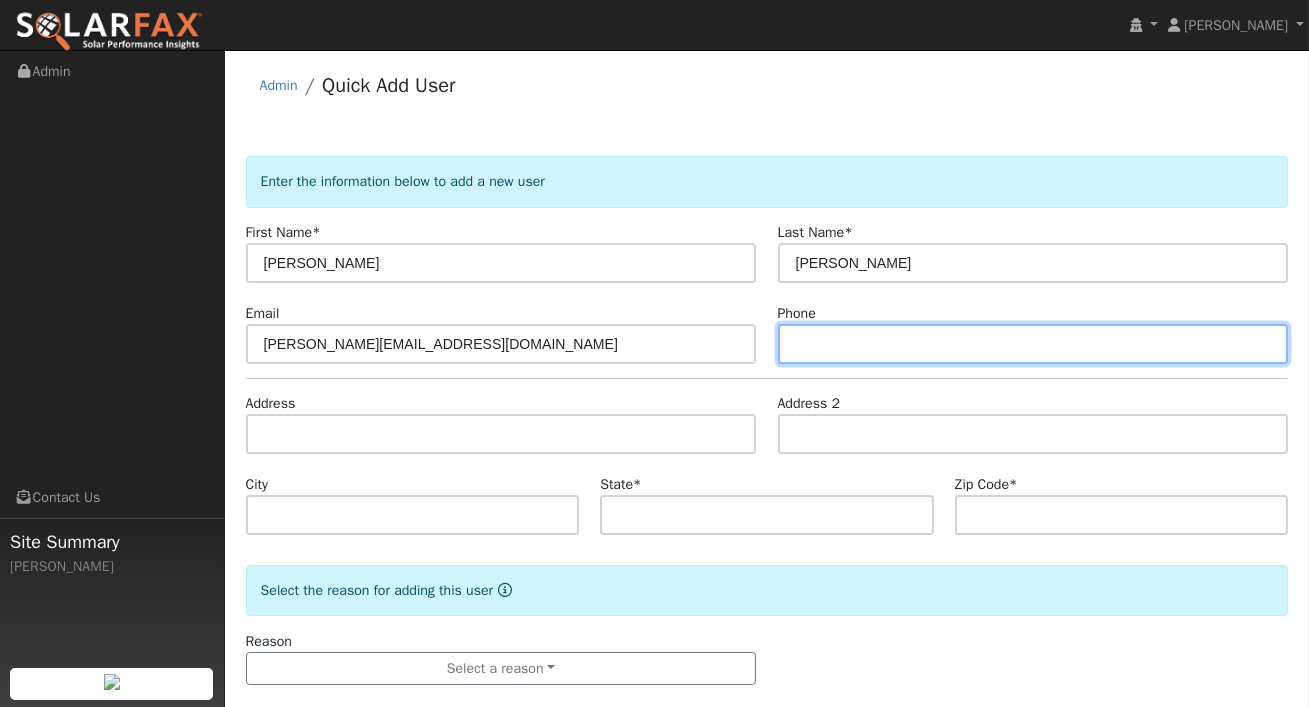 click at bounding box center (1033, 344) 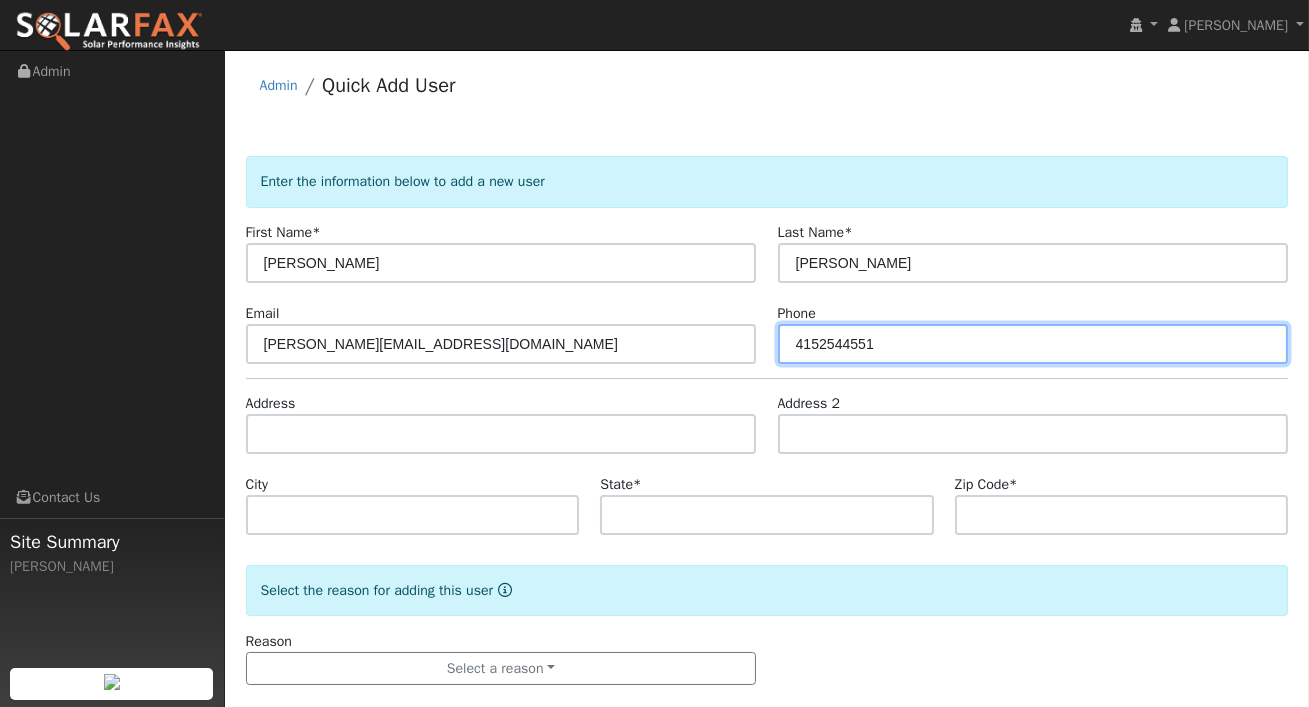 type on "4152544551" 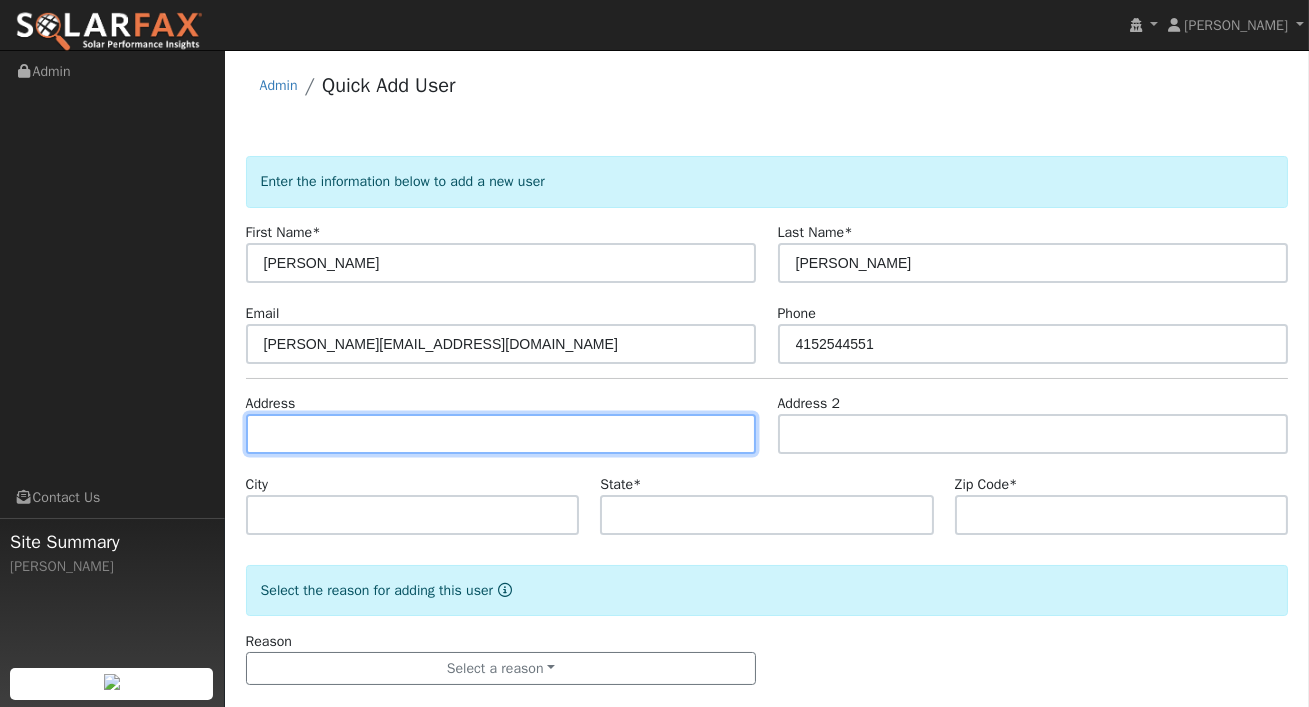click at bounding box center (501, 434) 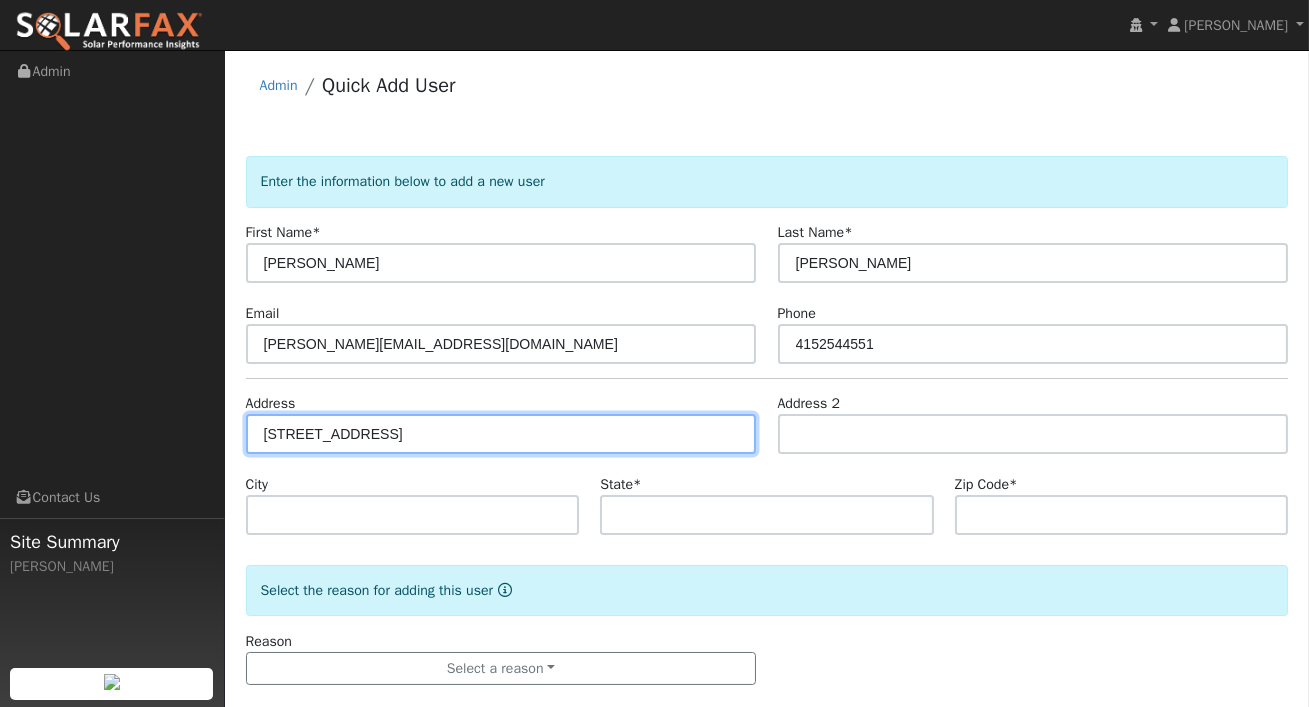 type on "70 Granada Drive" 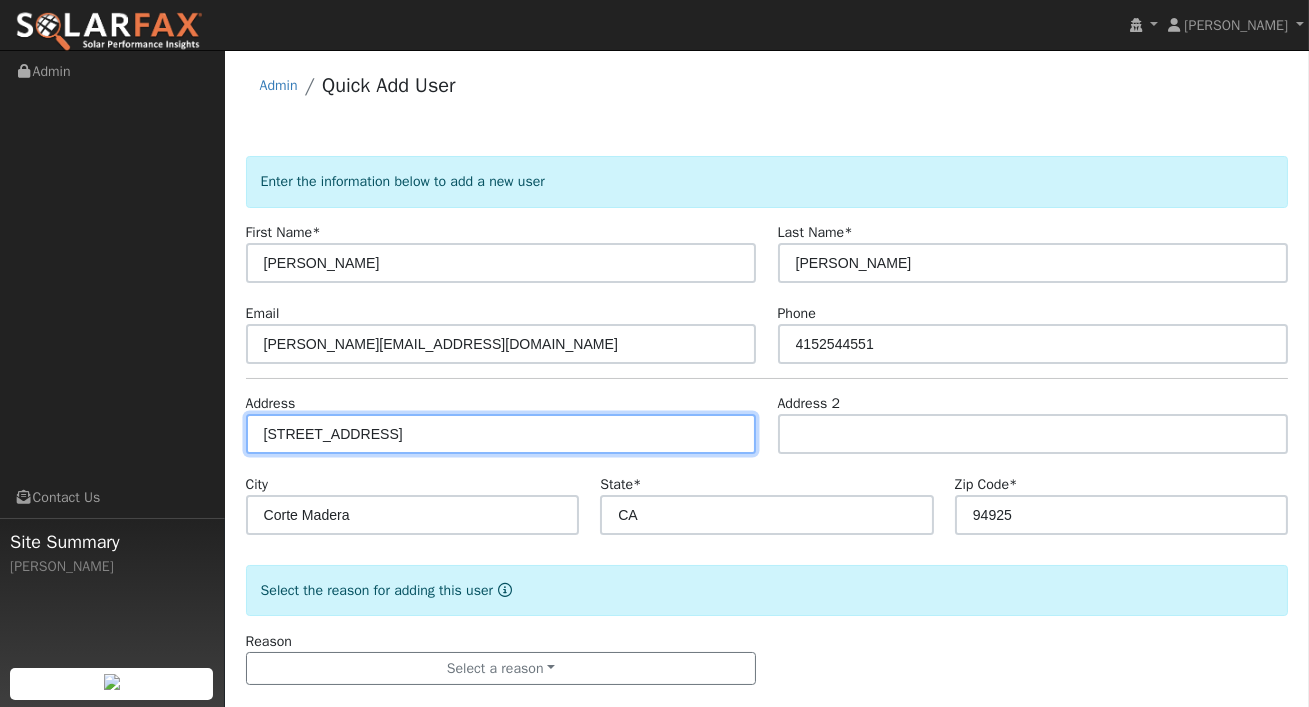 scroll, scrollTop: 27, scrollLeft: 0, axis: vertical 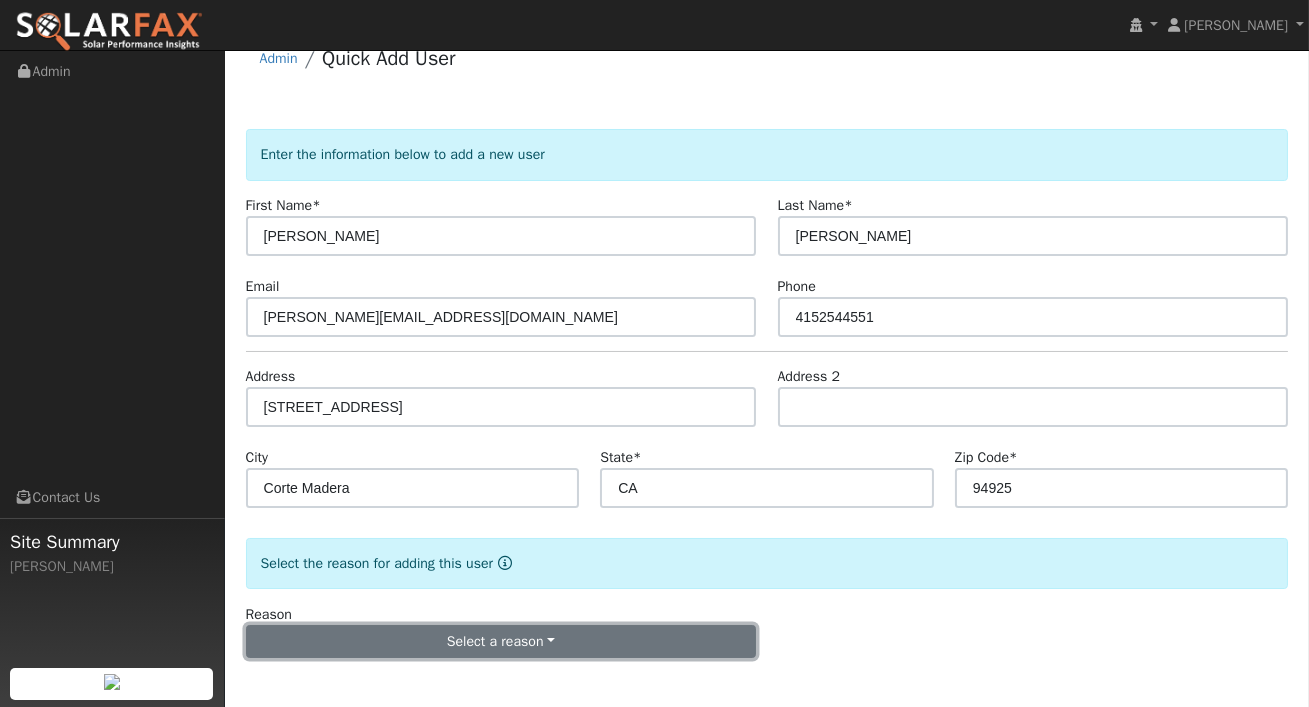 click on "Select a reason" at bounding box center (501, 642) 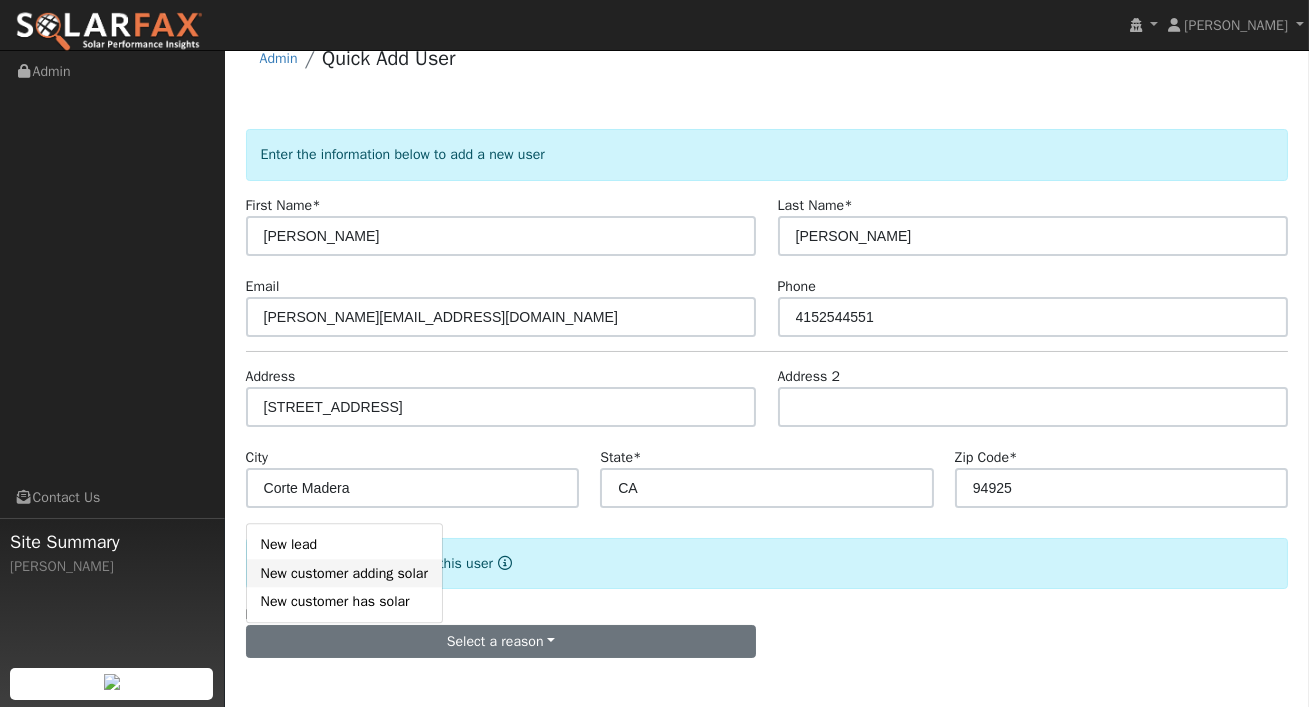 click on "New customer adding solar" at bounding box center [344, 573] 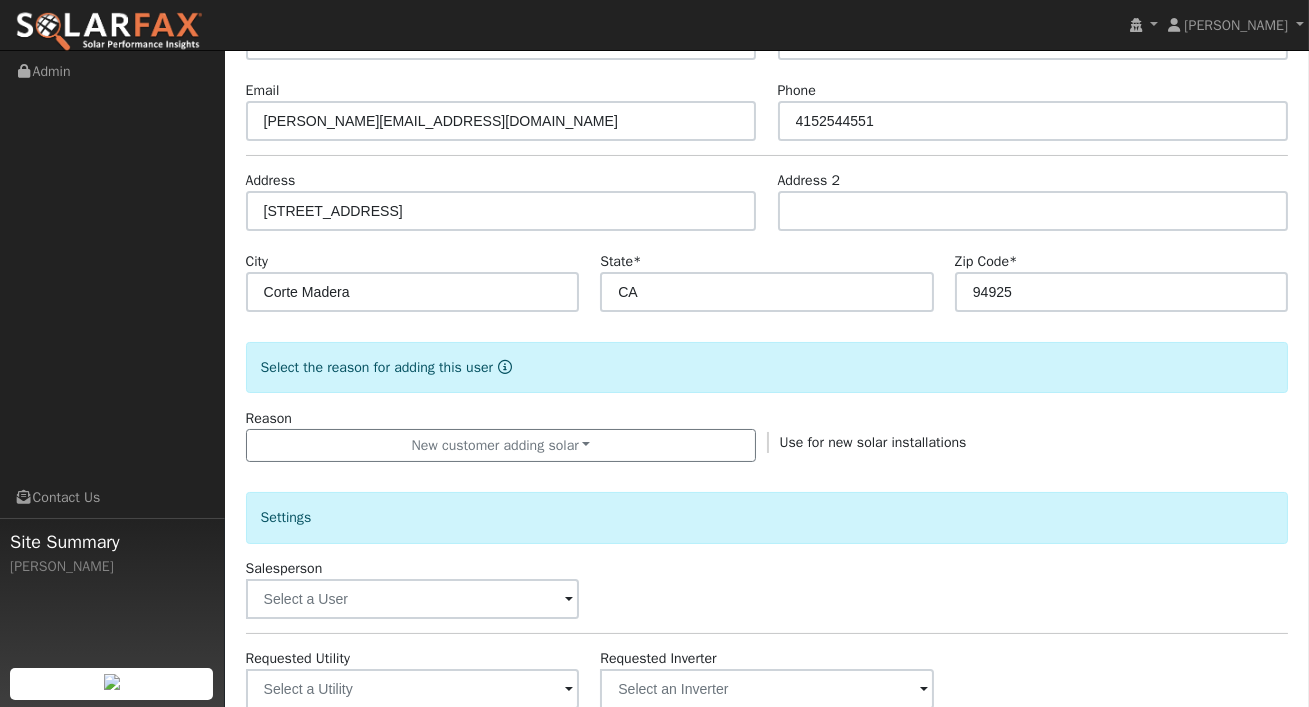 scroll, scrollTop: 491, scrollLeft: 0, axis: vertical 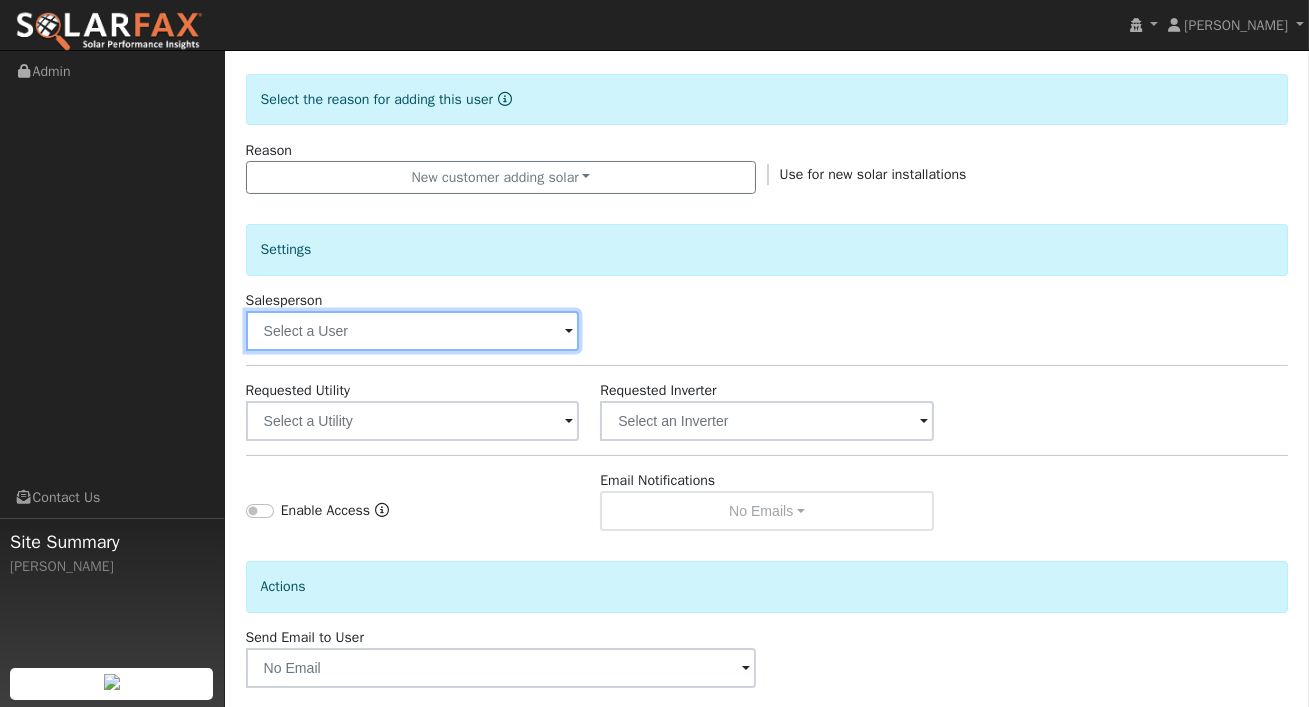 click at bounding box center (413, 331) 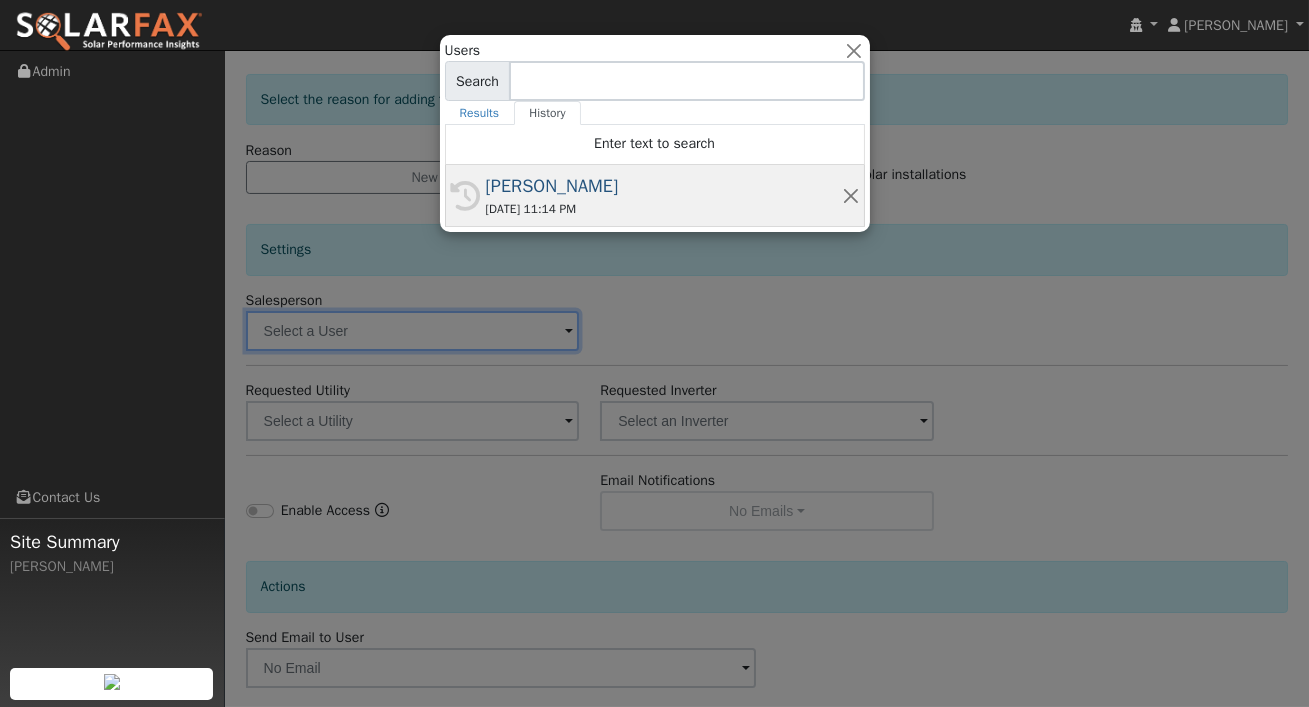 click on "07/09/2025 11:14 PM" at bounding box center (664, 209) 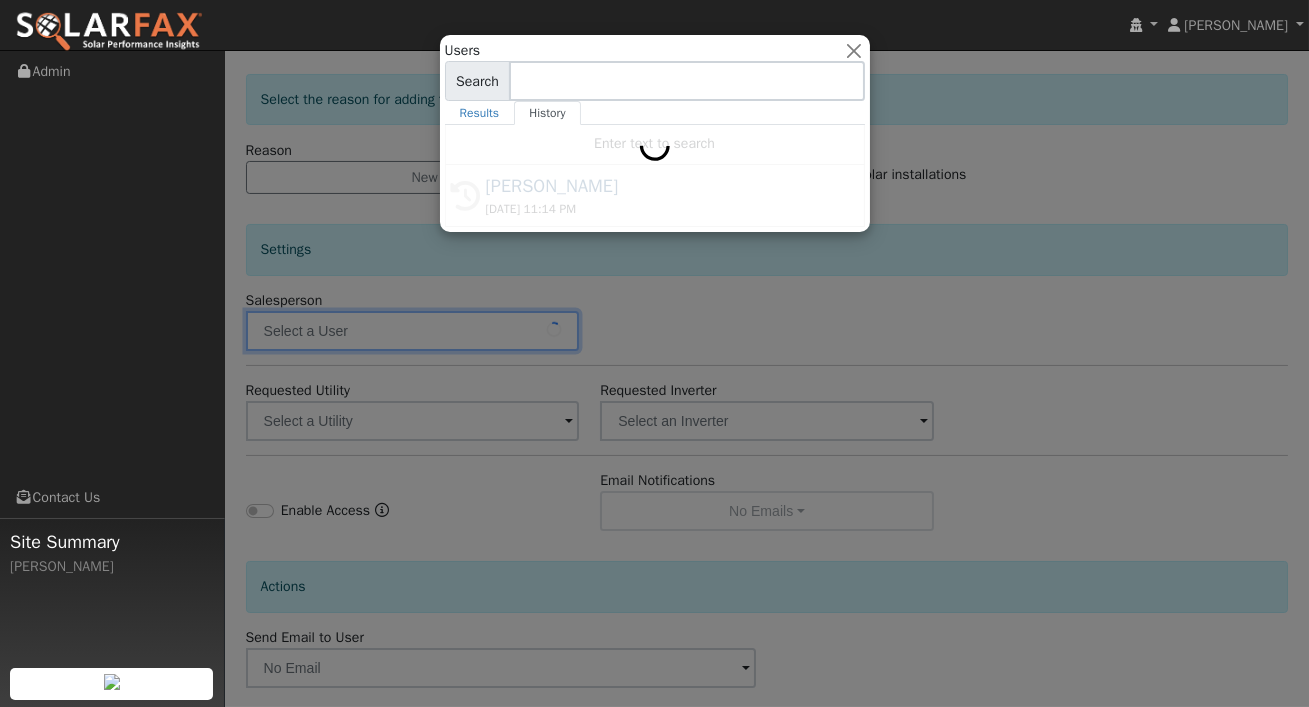 type on "[PERSON_NAME]" 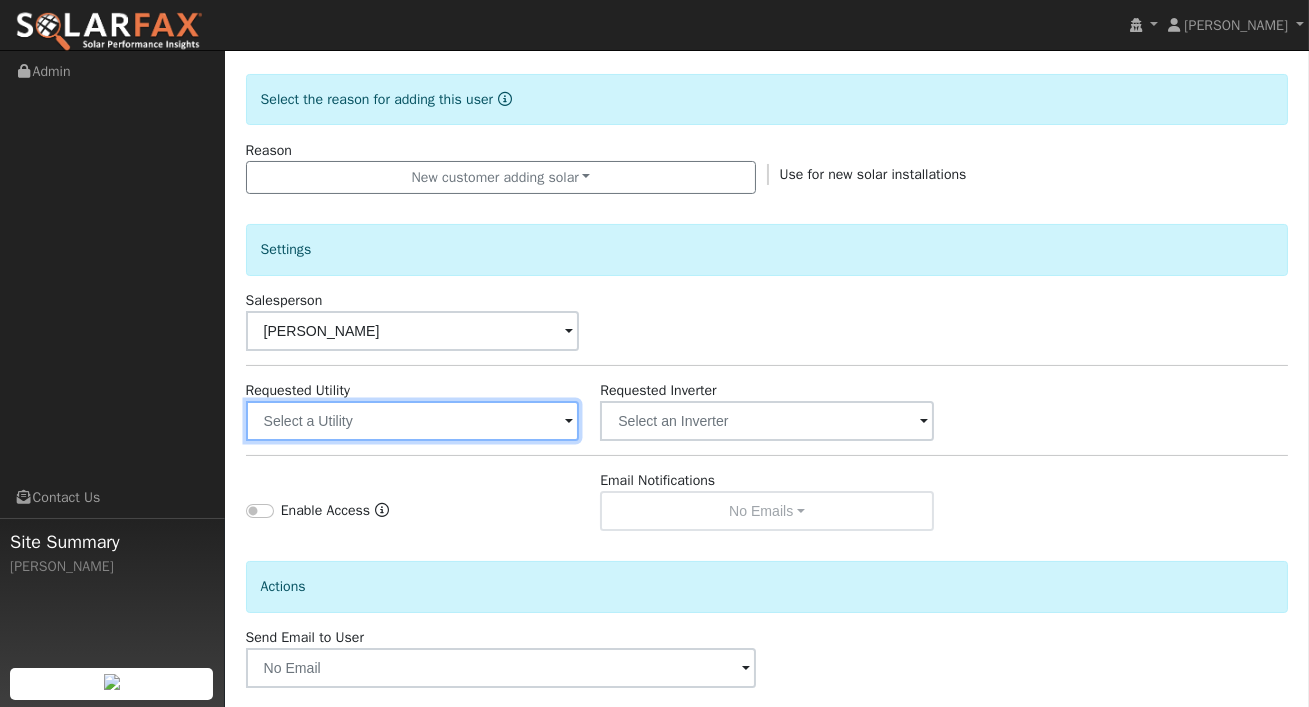 click at bounding box center (413, 421) 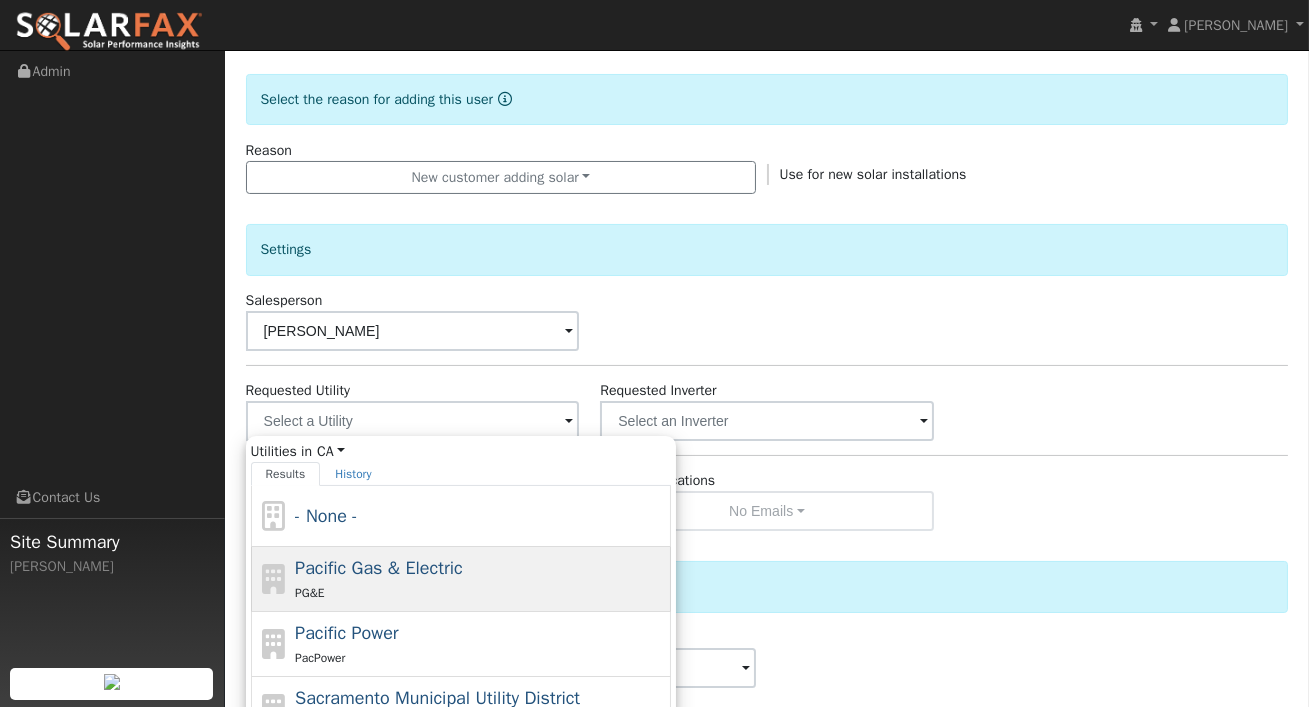 click on "Pacific Gas & Electric" at bounding box center [379, 568] 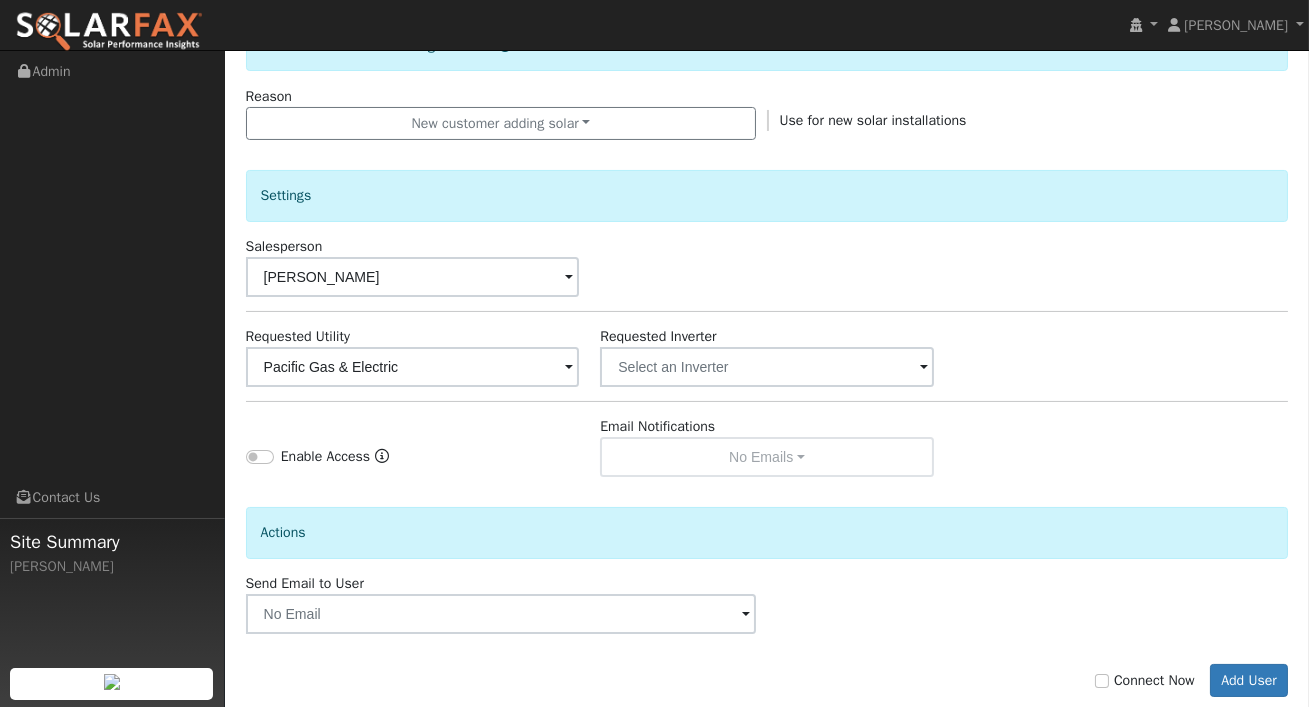 scroll, scrollTop: 584, scrollLeft: 0, axis: vertical 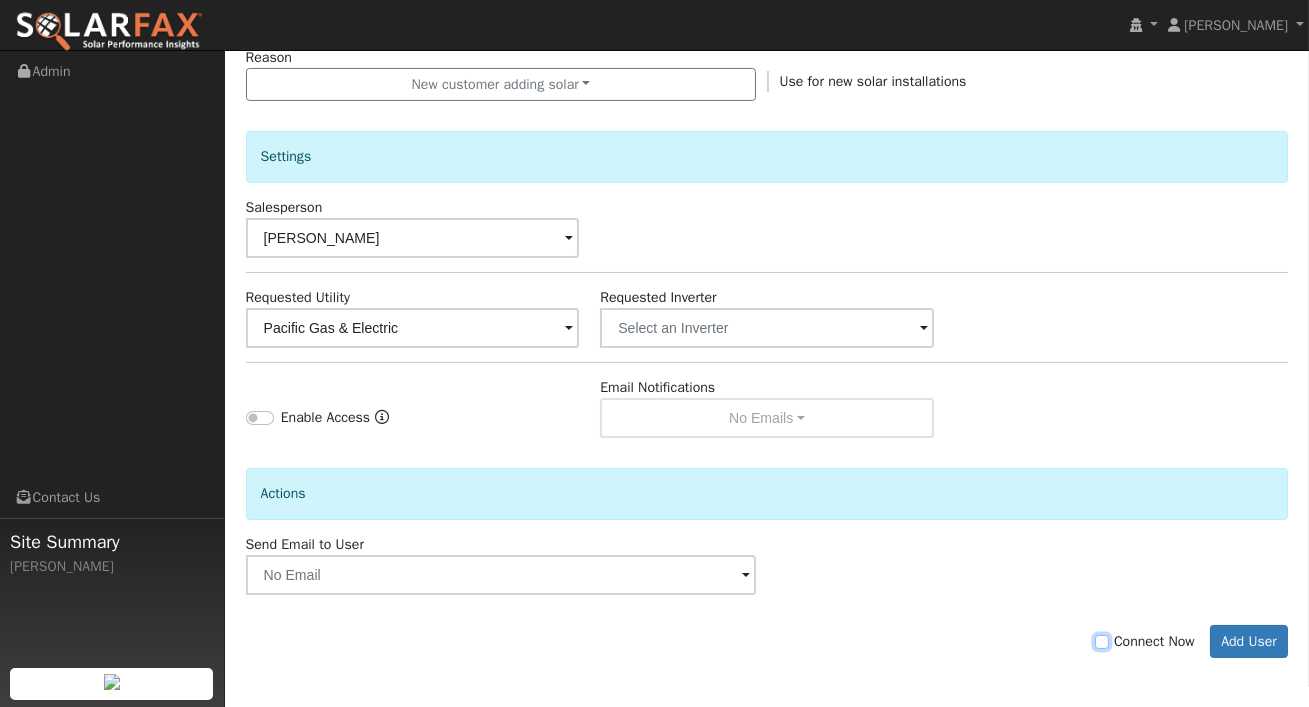 click on "Connect Now" at bounding box center (1102, 642) 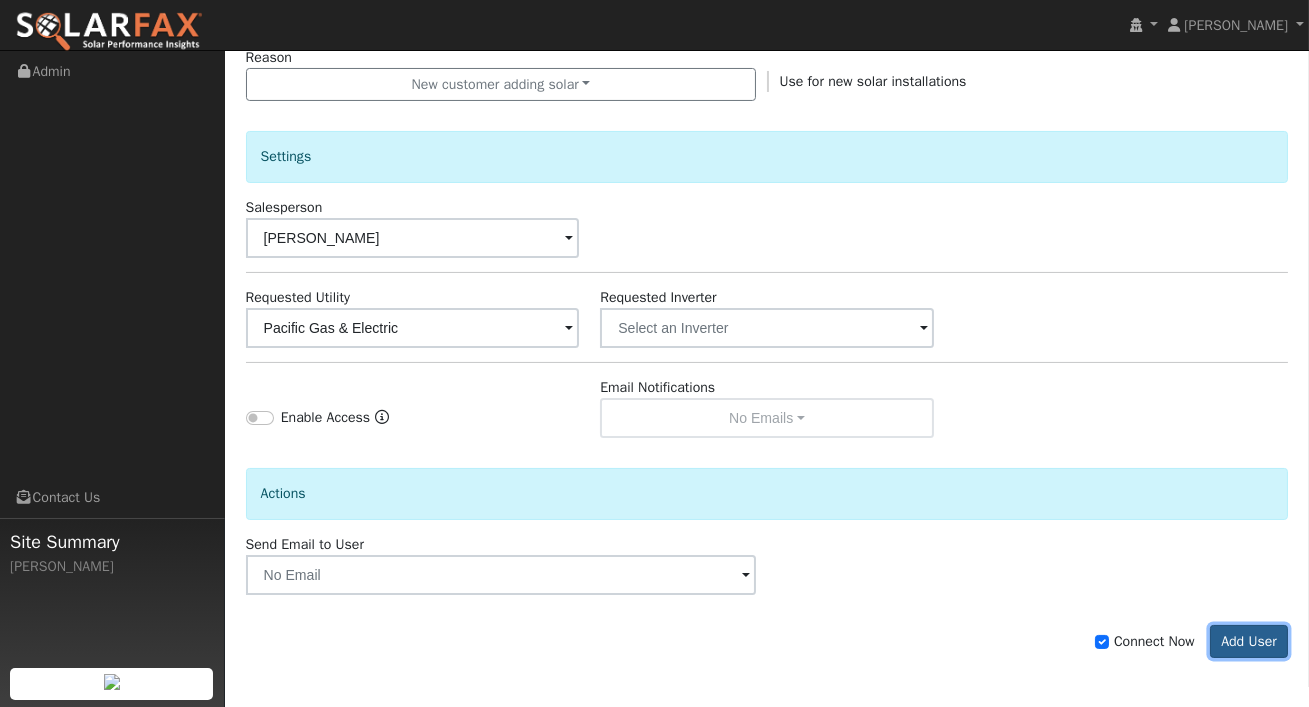 click on "Add User" at bounding box center (1249, 642) 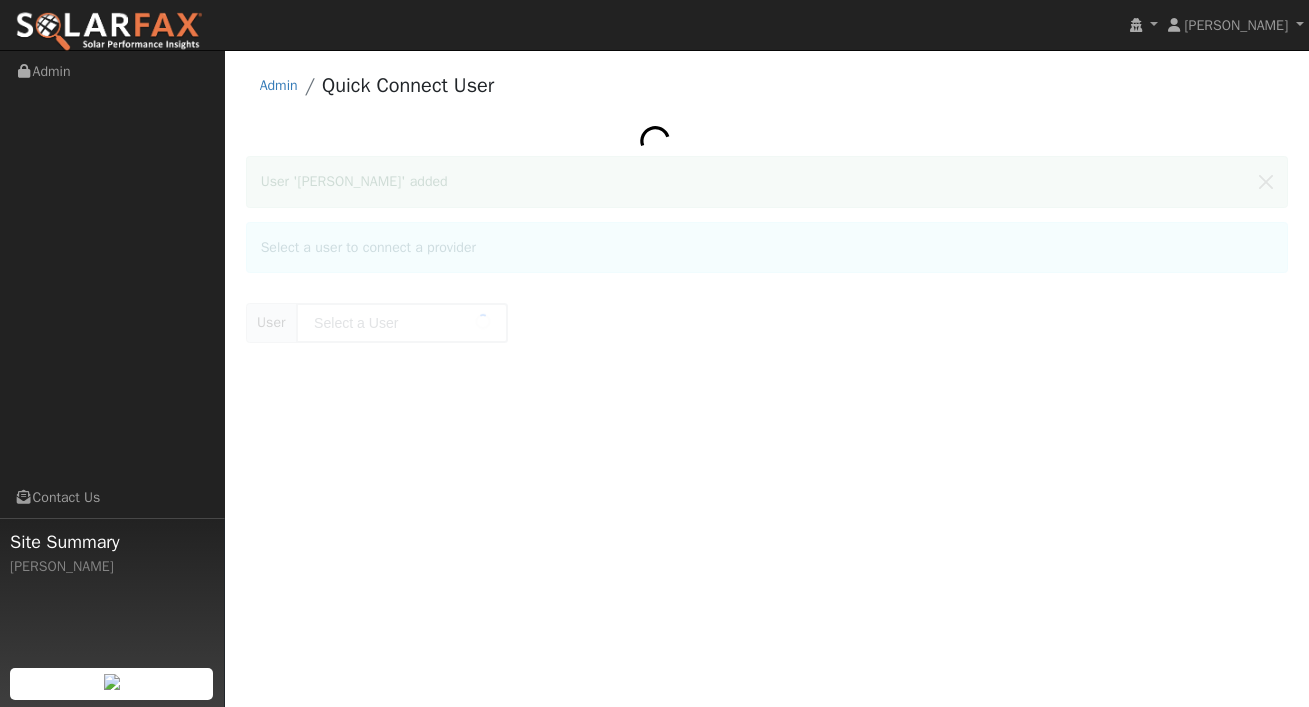 scroll, scrollTop: 0, scrollLeft: 0, axis: both 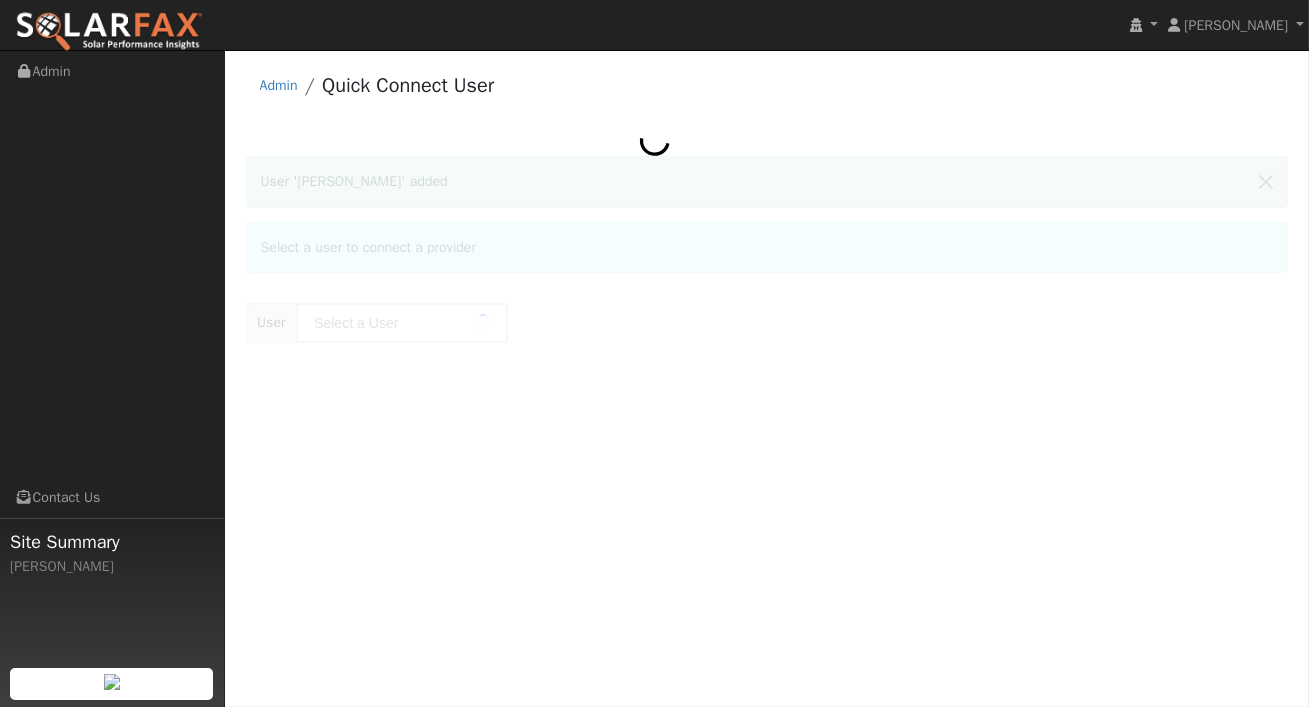 type on "[PERSON_NAME]" 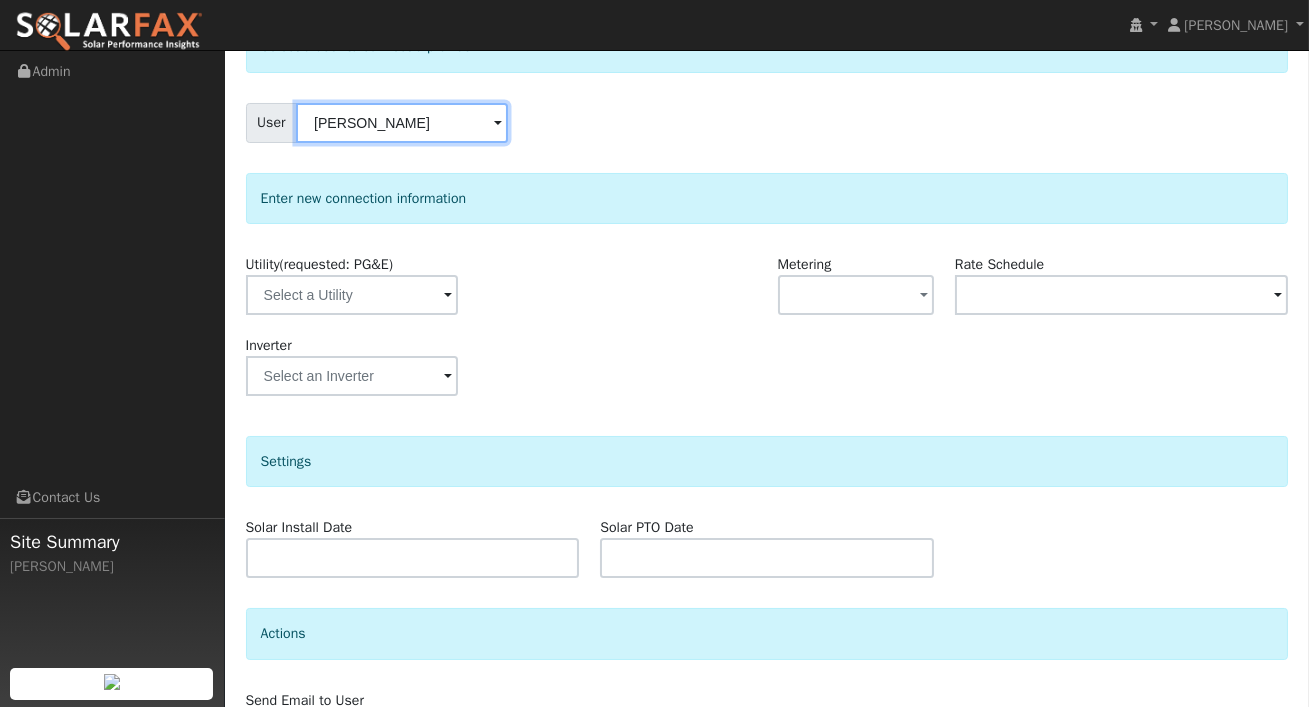 scroll, scrollTop: 0, scrollLeft: 0, axis: both 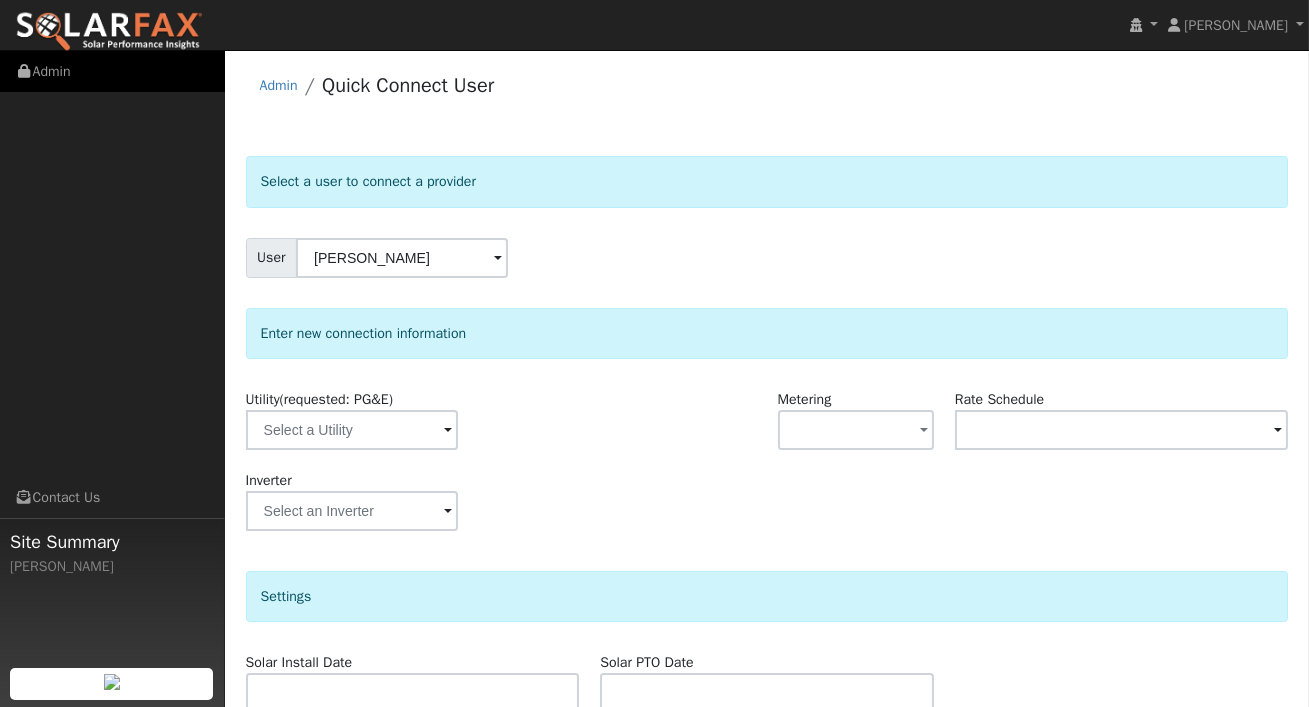 click on "Admin" at bounding box center (112, 71) 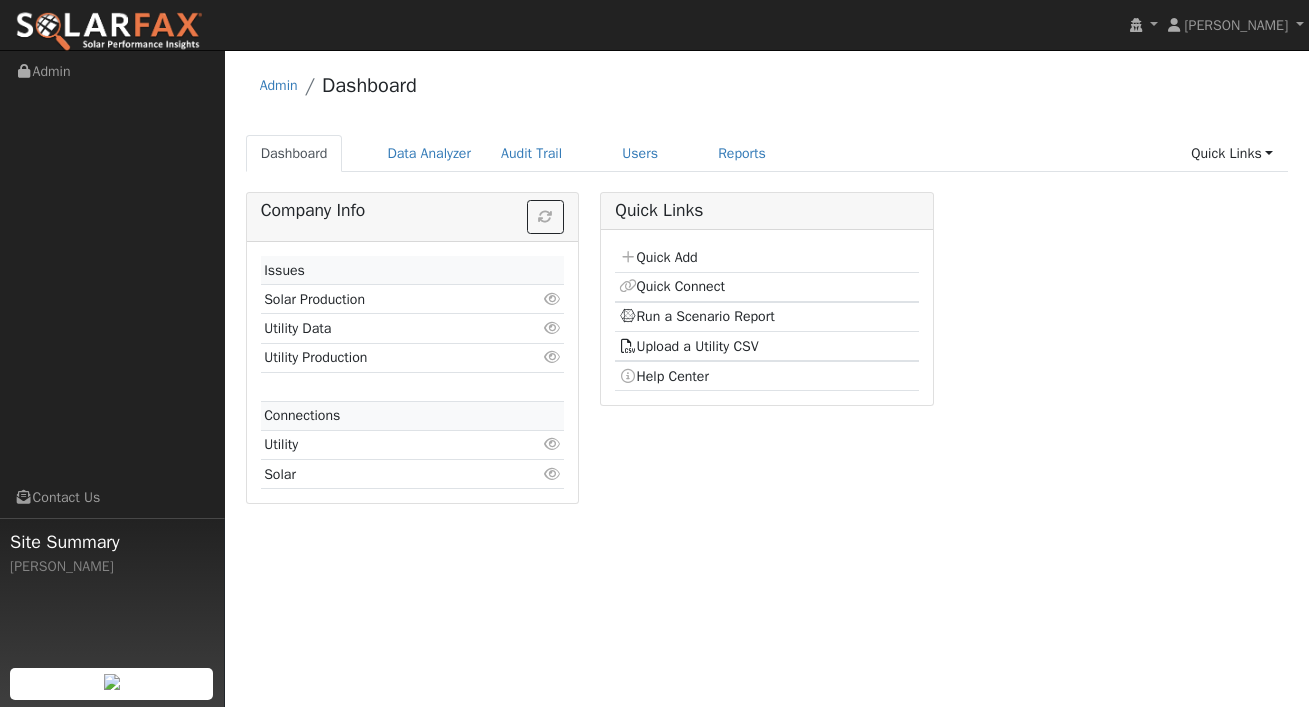 scroll, scrollTop: 0, scrollLeft: 0, axis: both 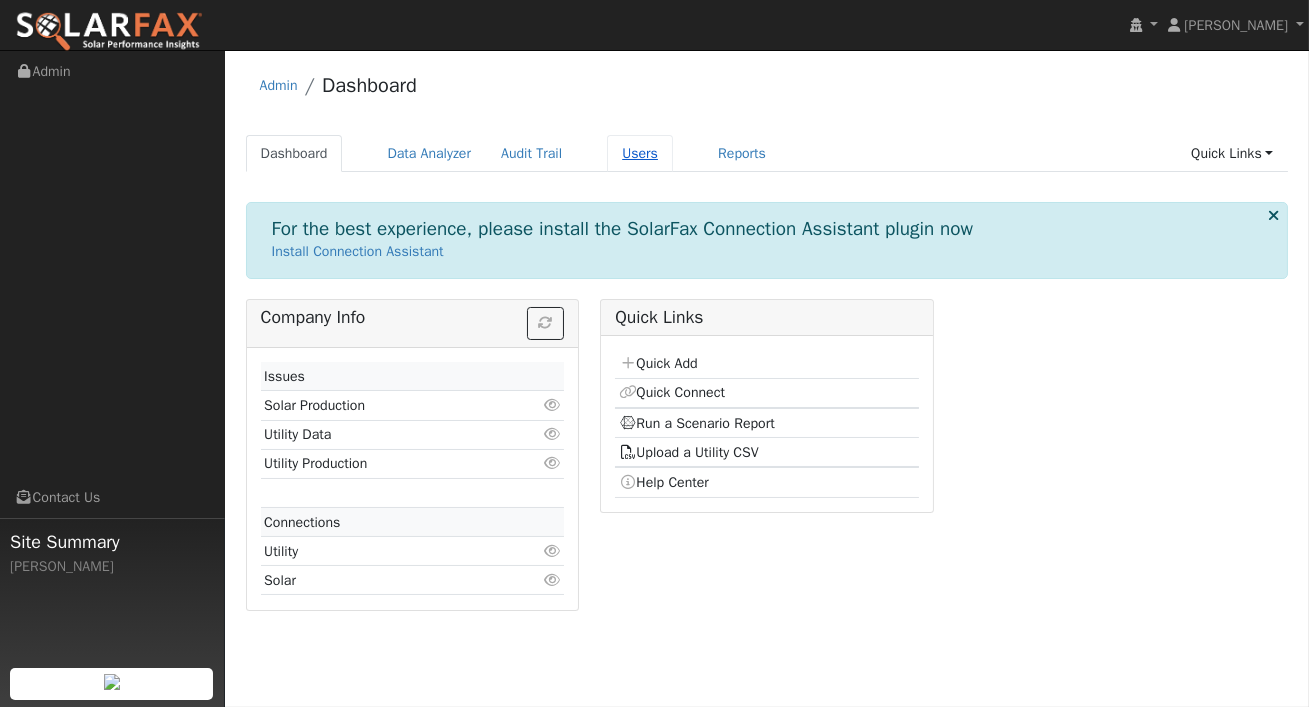 click on "Users" at bounding box center [640, 153] 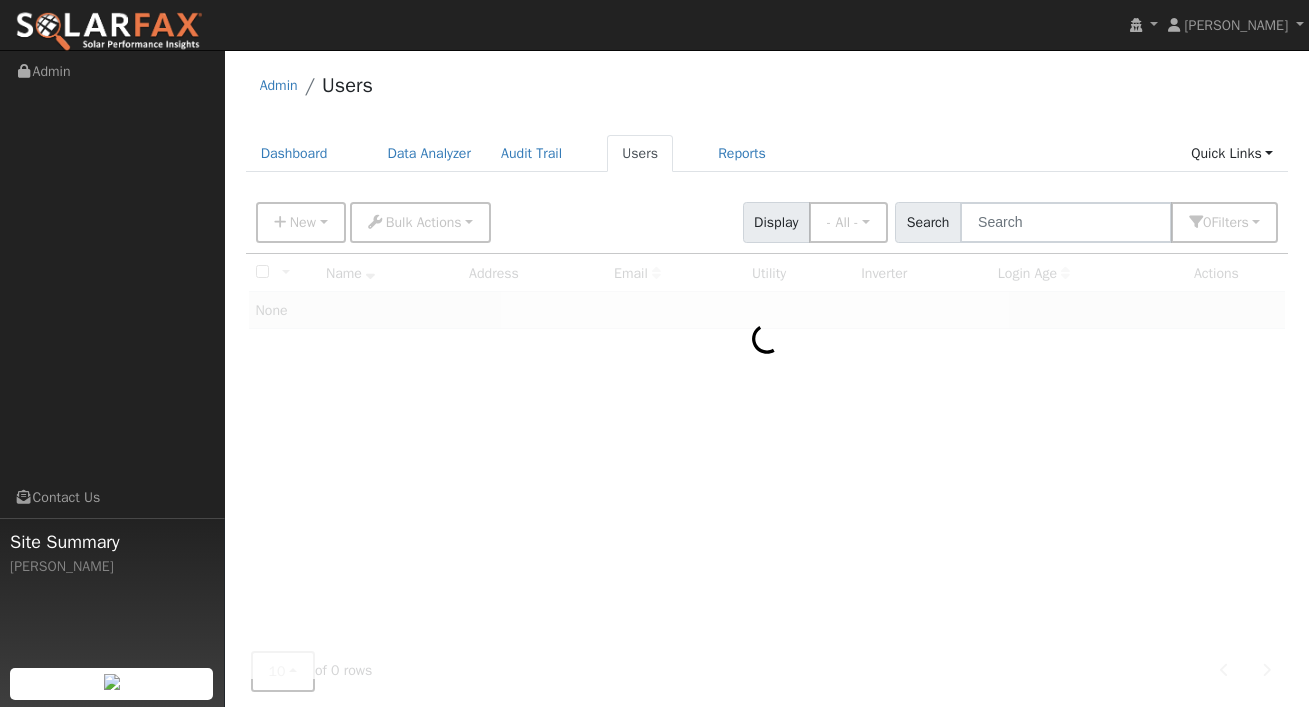 scroll, scrollTop: 0, scrollLeft: 0, axis: both 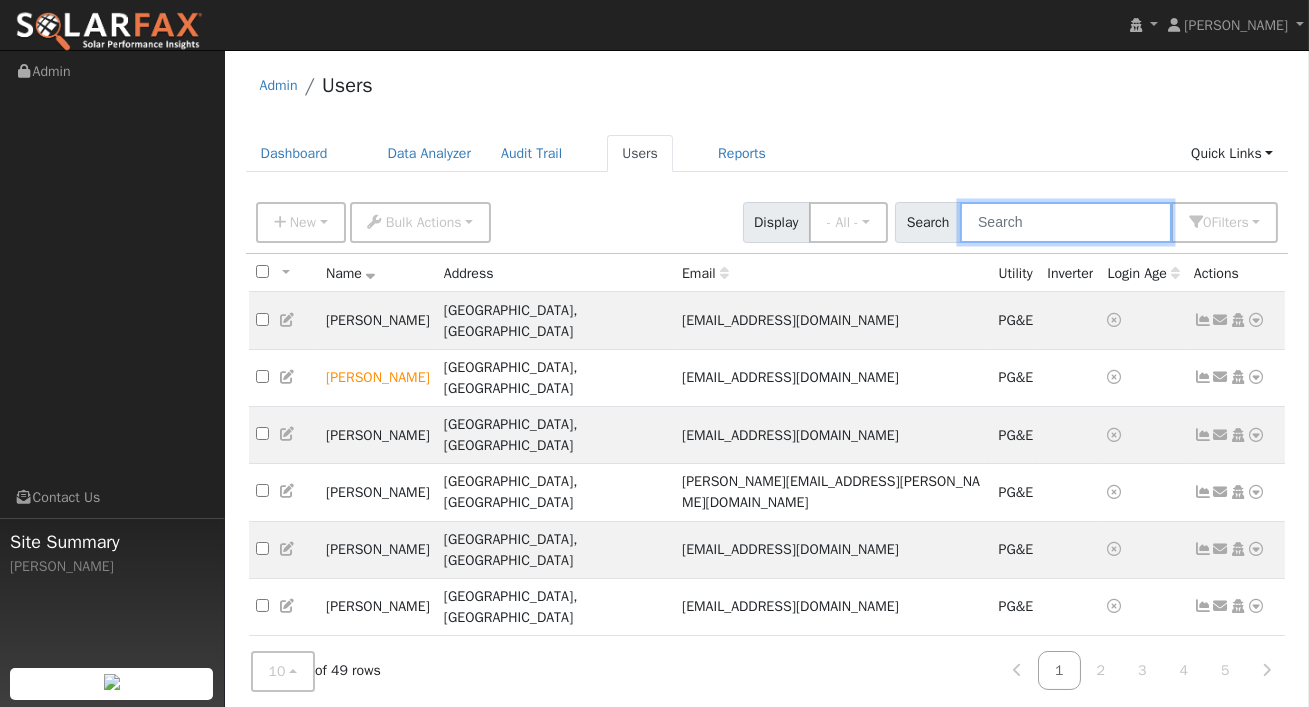 click at bounding box center (1066, 222) 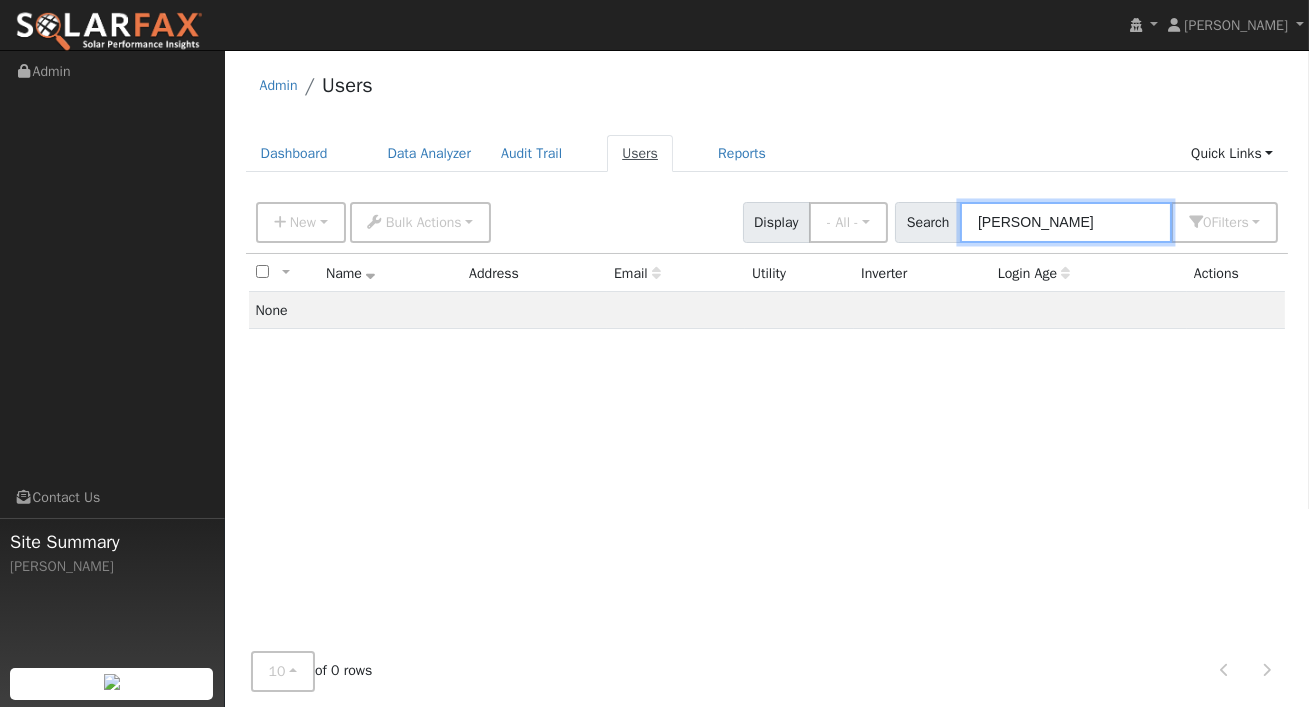 type on "alison" 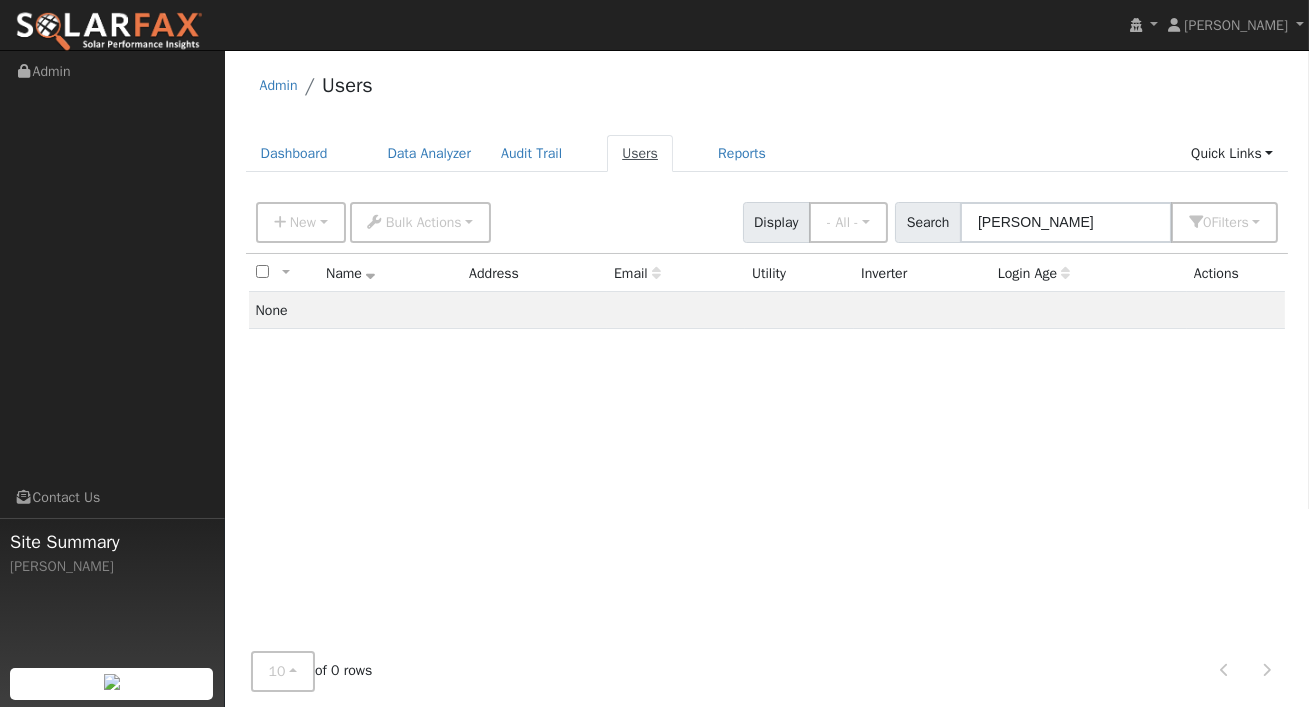 click on "Users" at bounding box center (640, 153) 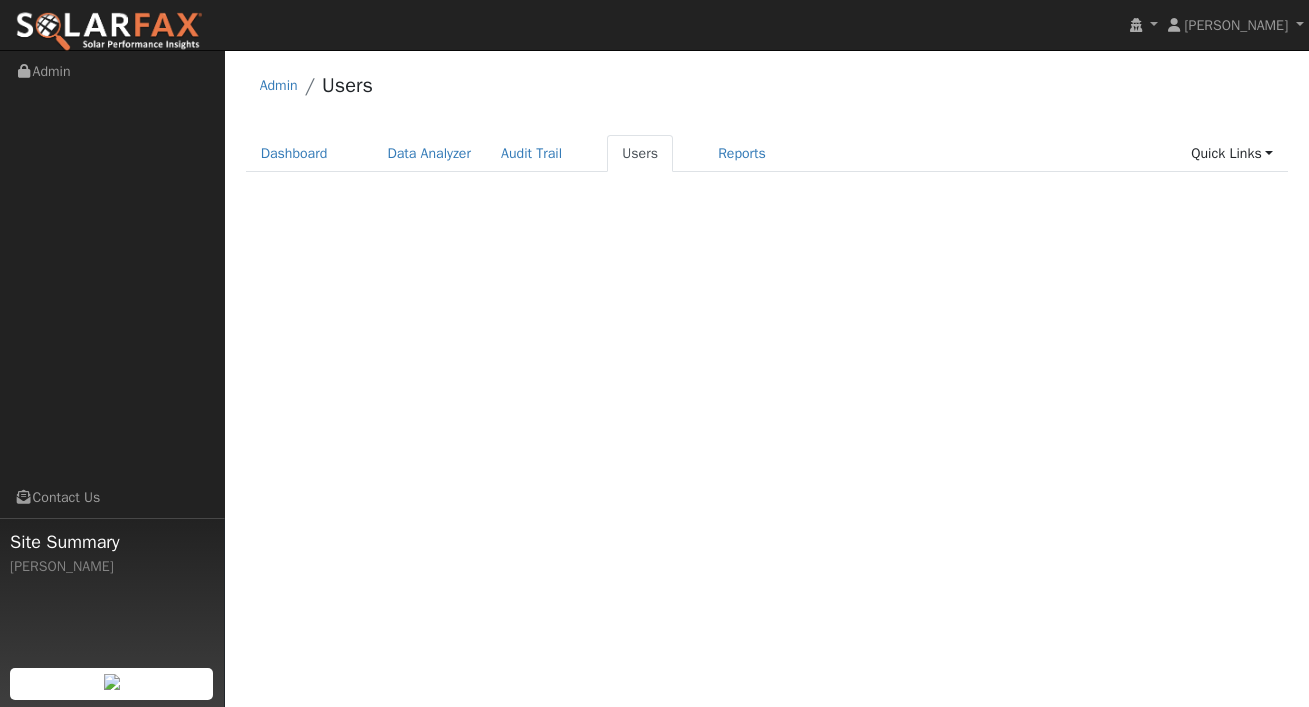 scroll, scrollTop: 0, scrollLeft: 0, axis: both 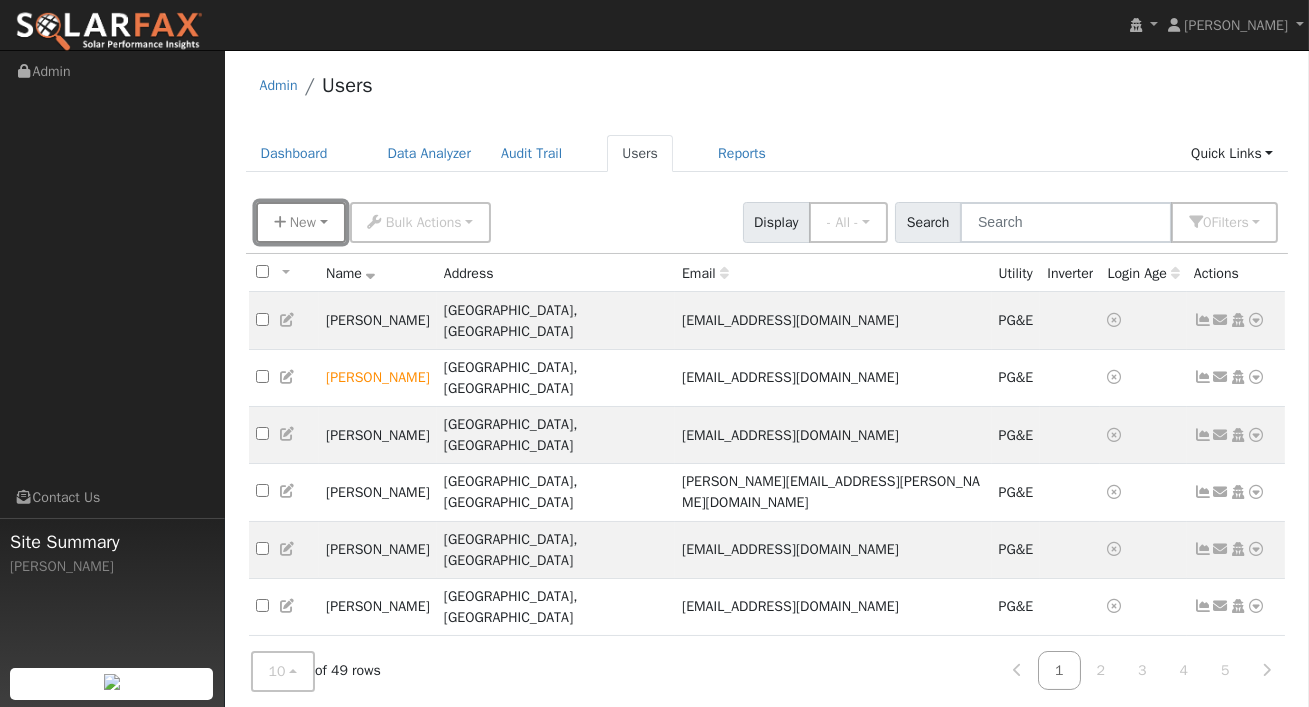 click on "New" at bounding box center [301, 222] 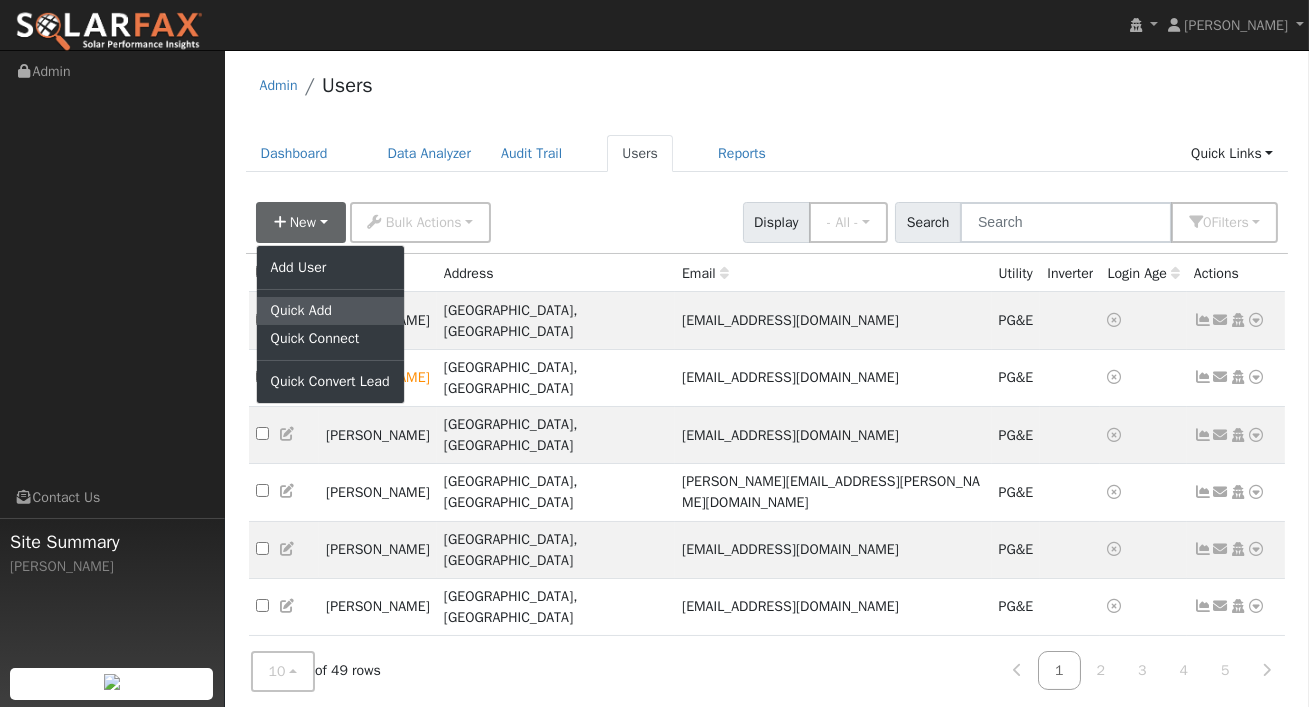 click on "Quick Add" at bounding box center (330, 311) 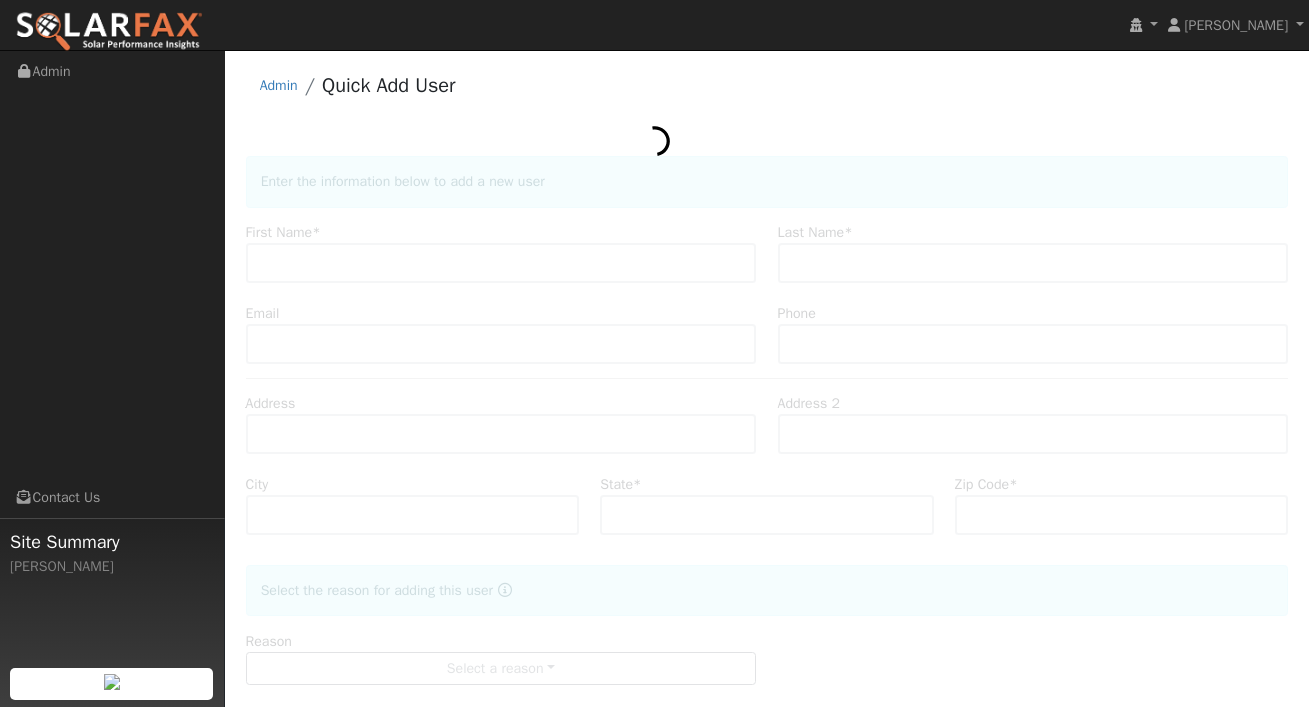 scroll, scrollTop: 0, scrollLeft: 0, axis: both 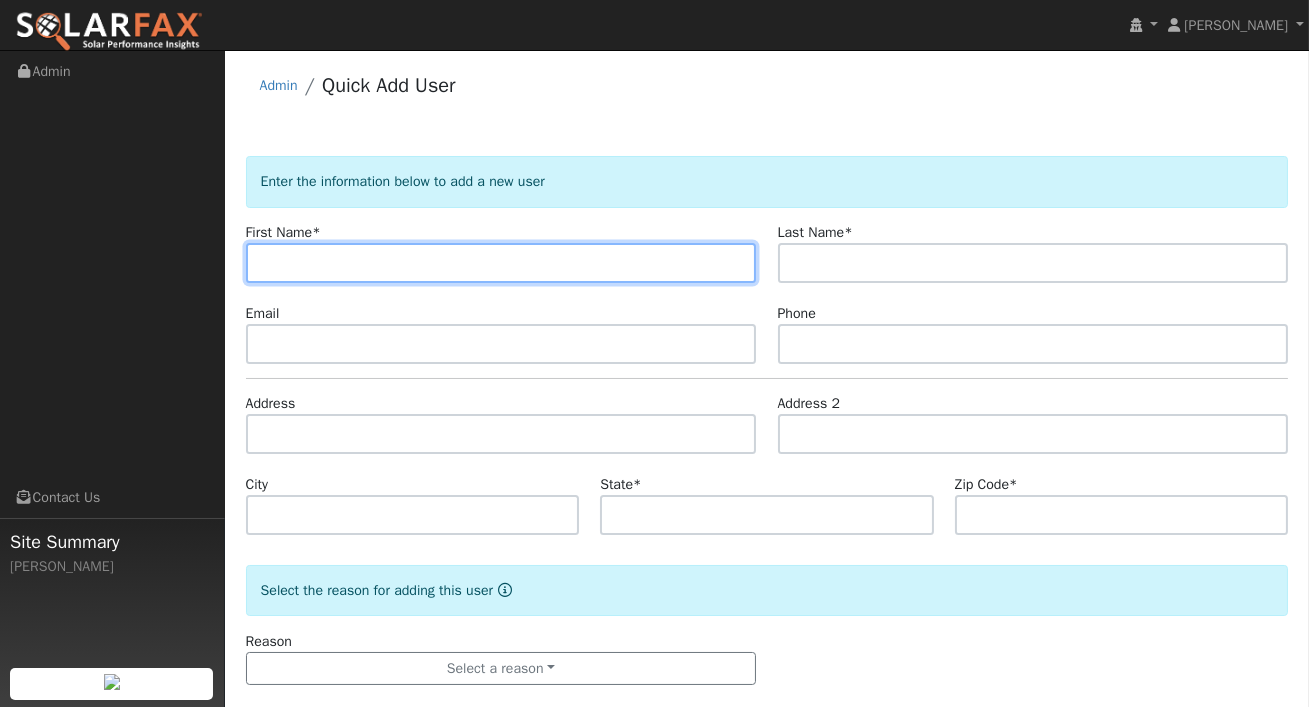 paste on "[PERSON_NAME]" 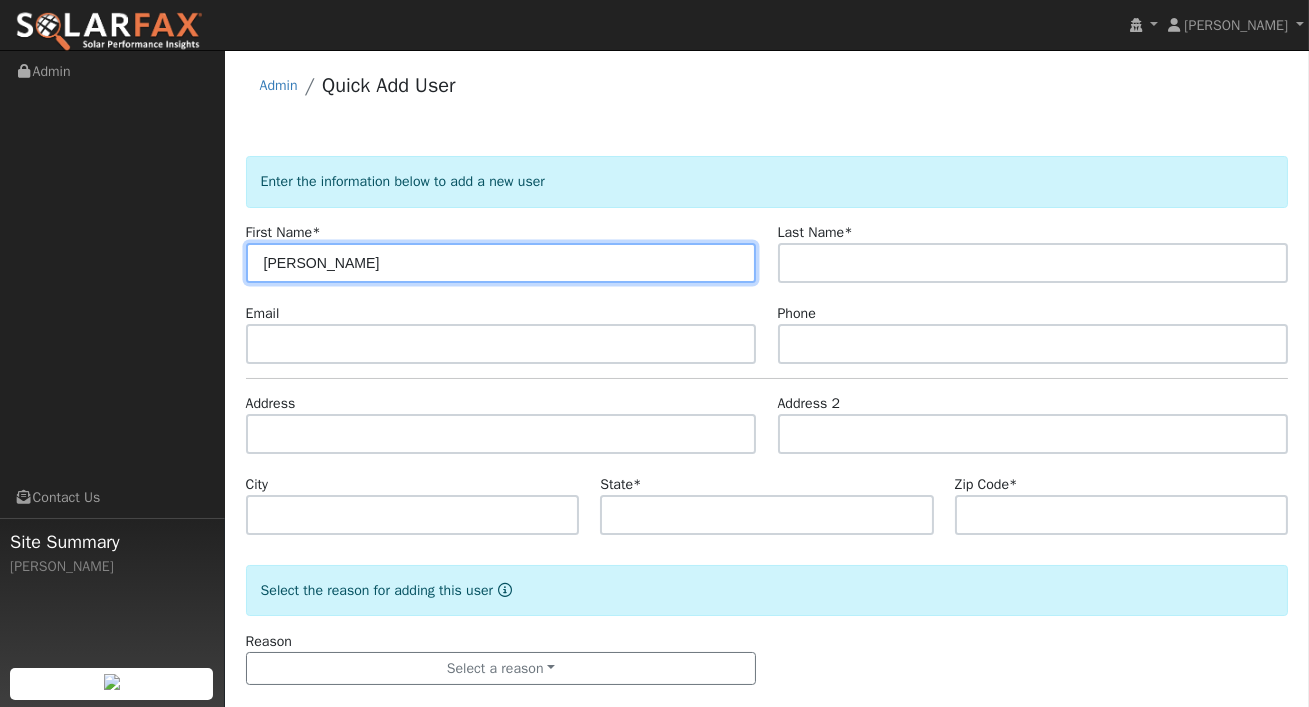 type on "[PERSON_NAME]" 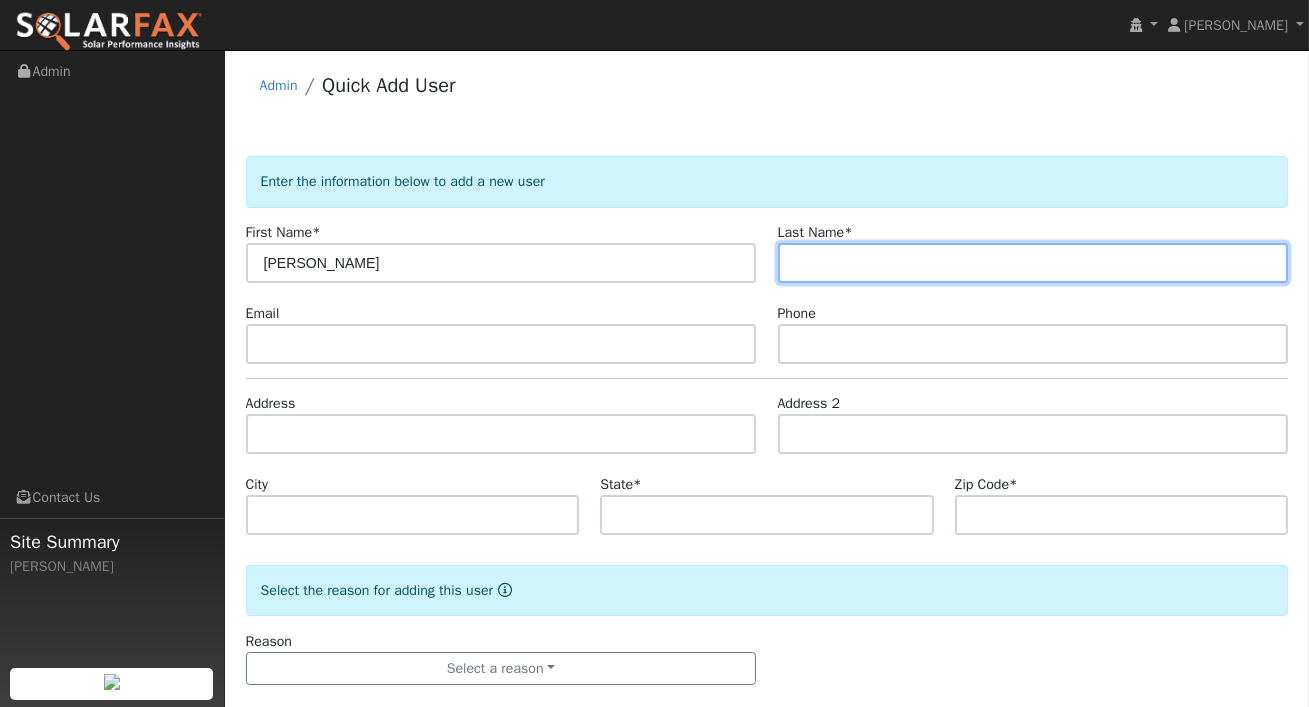 click at bounding box center (1033, 263) 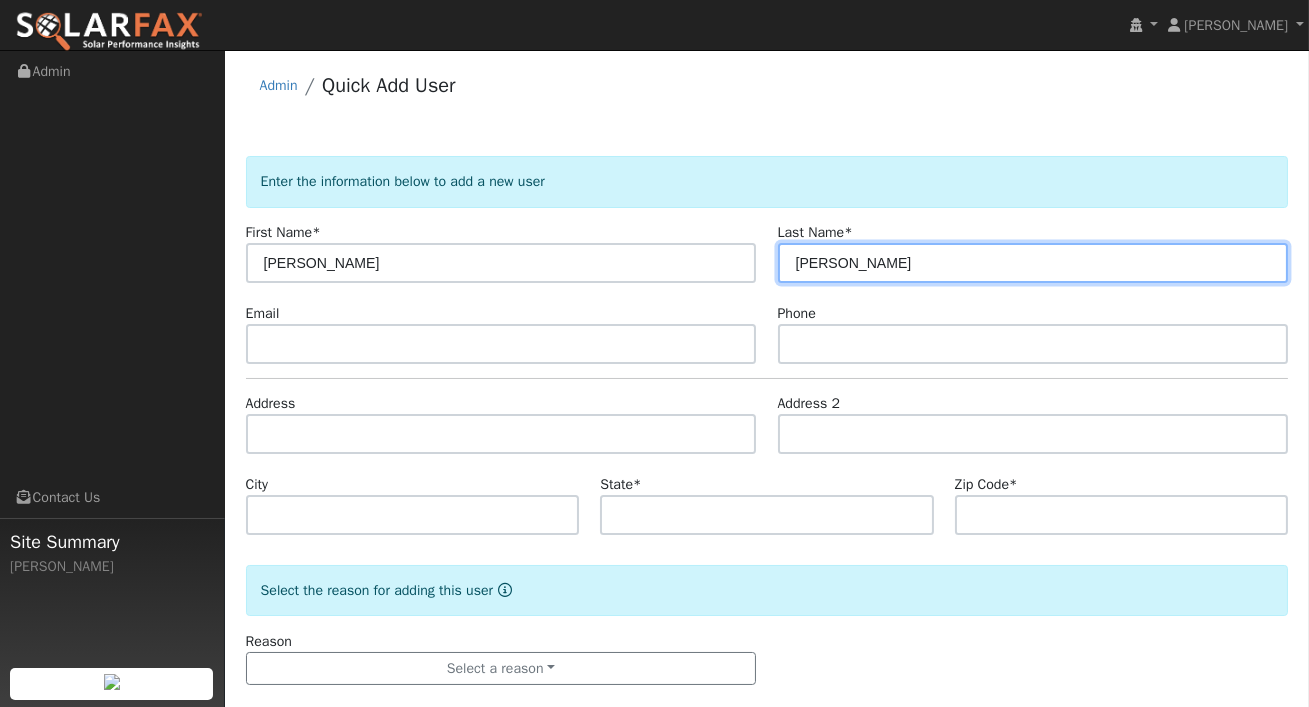 drag, startPoint x: 841, startPoint y: 260, endPoint x: 664, endPoint y: 236, distance: 178.6197 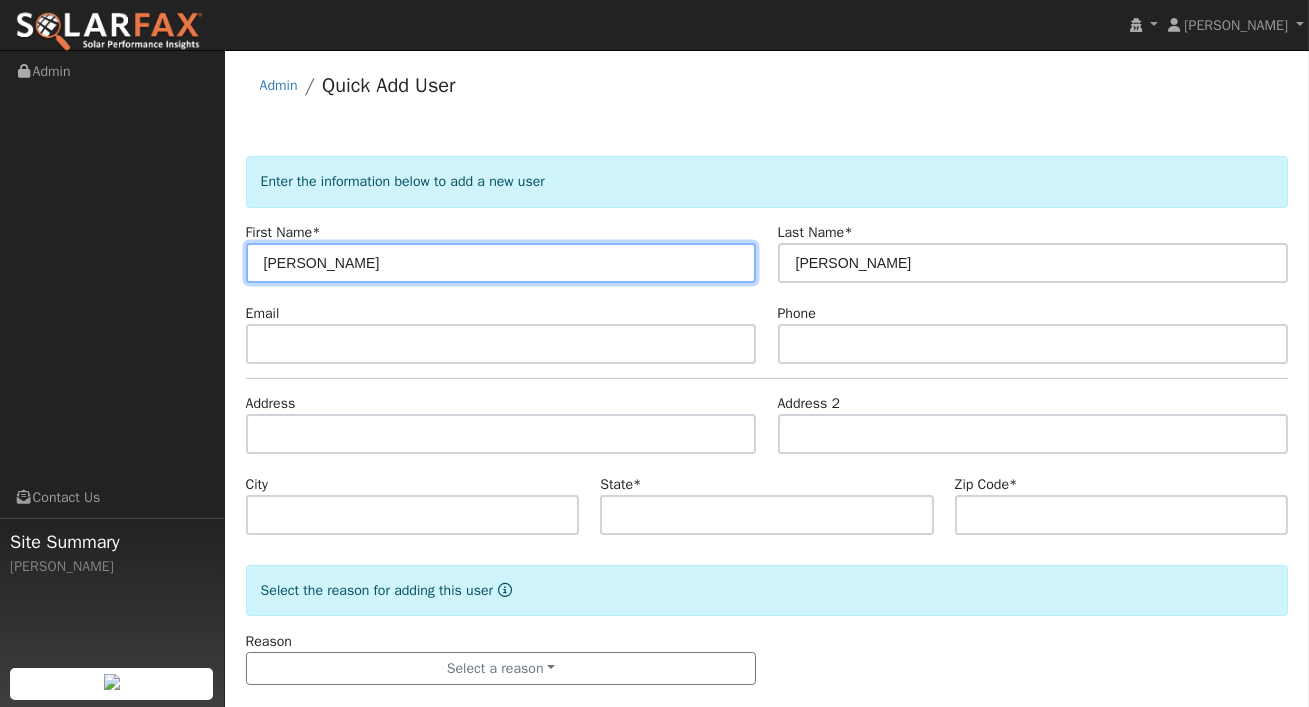 click on "[PERSON_NAME]" at bounding box center (501, 263) 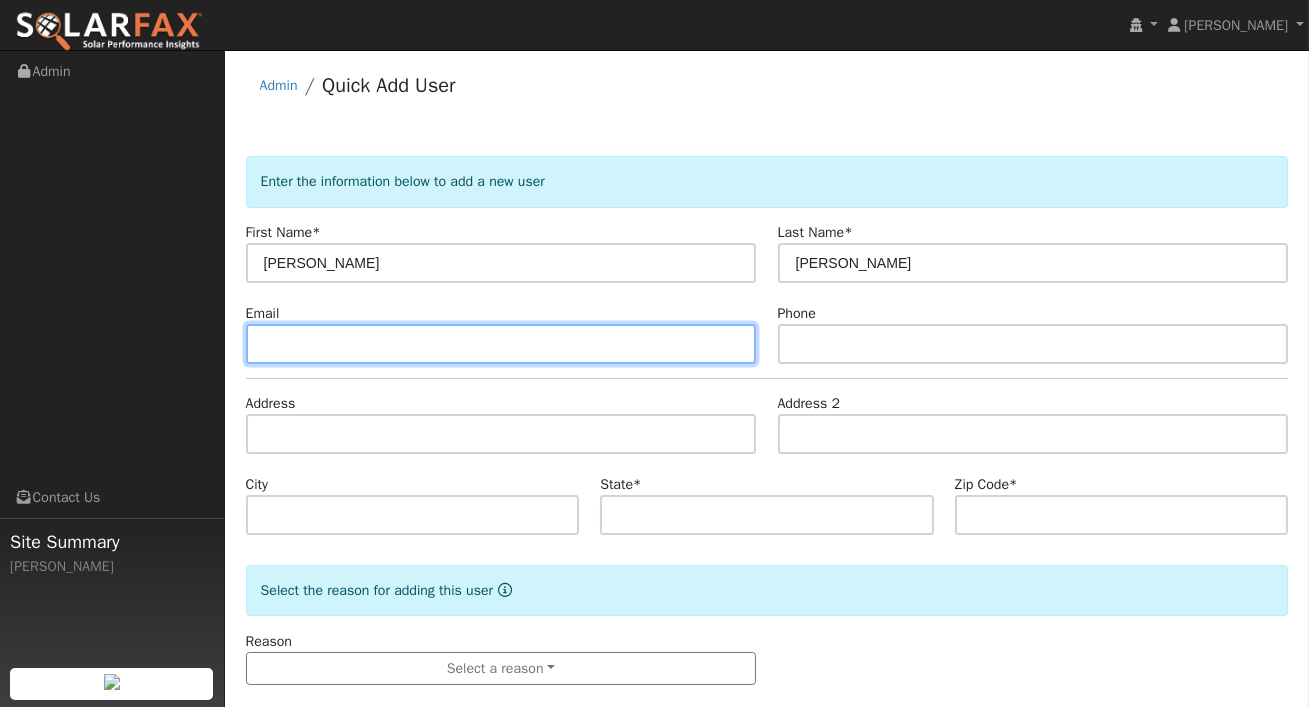 click at bounding box center (501, 344) 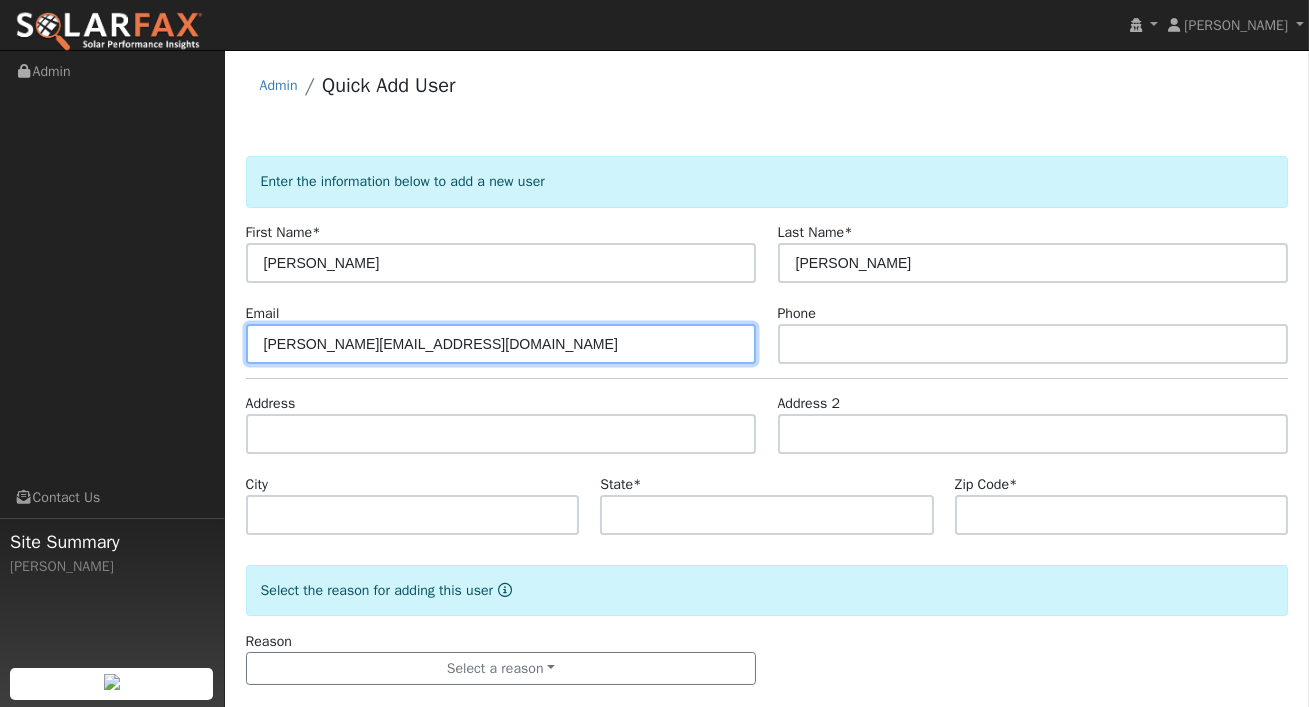 type on "a.pence@gmail.com" 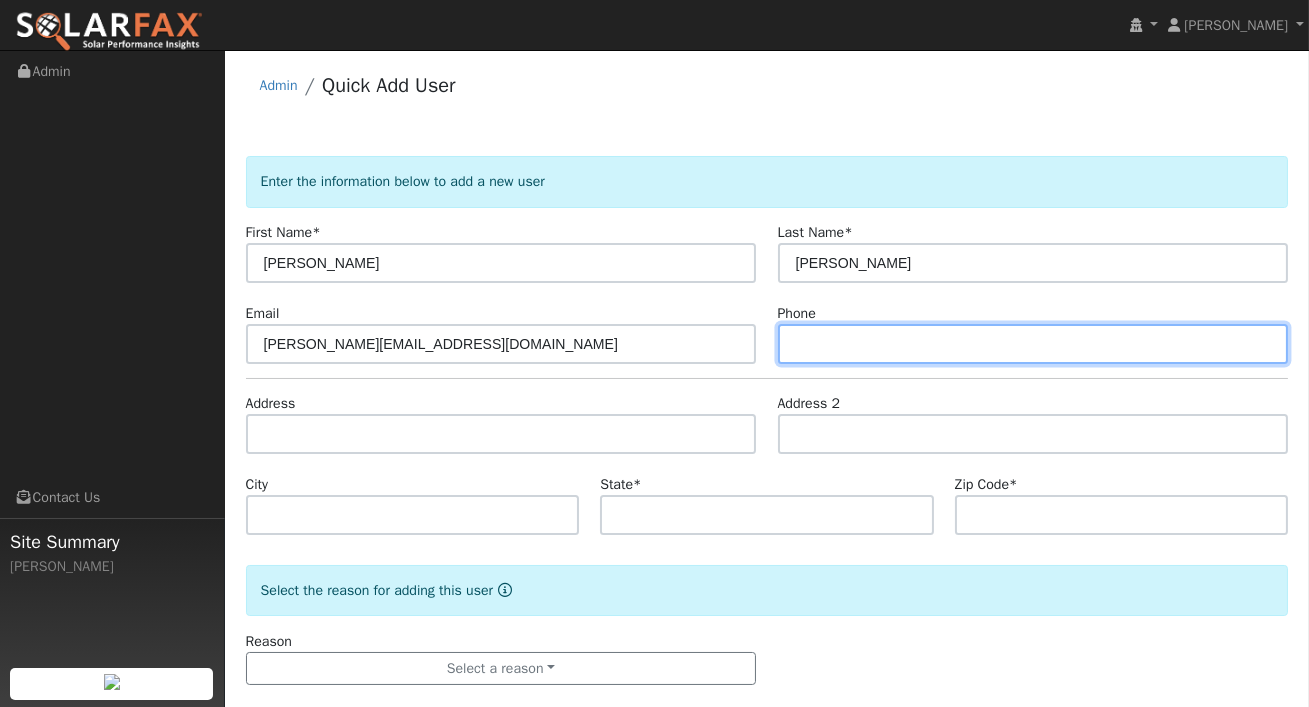 click at bounding box center [1033, 344] 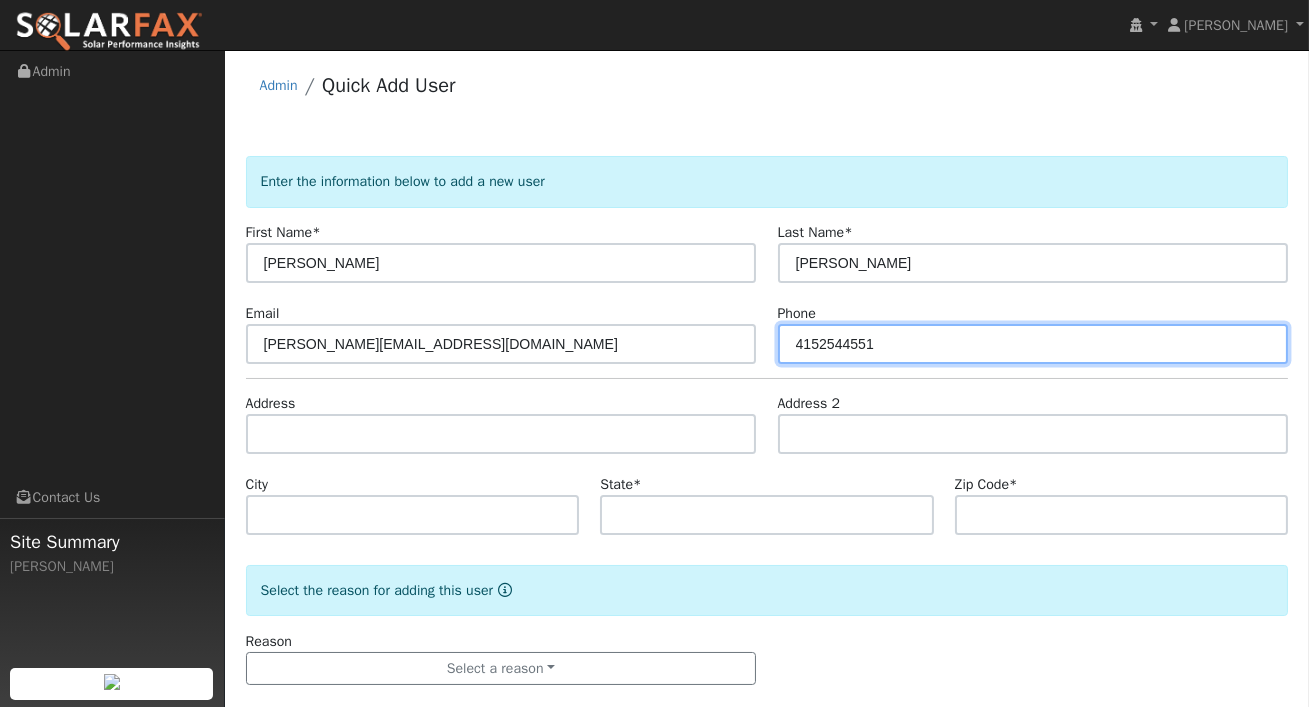 type on "4152544551" 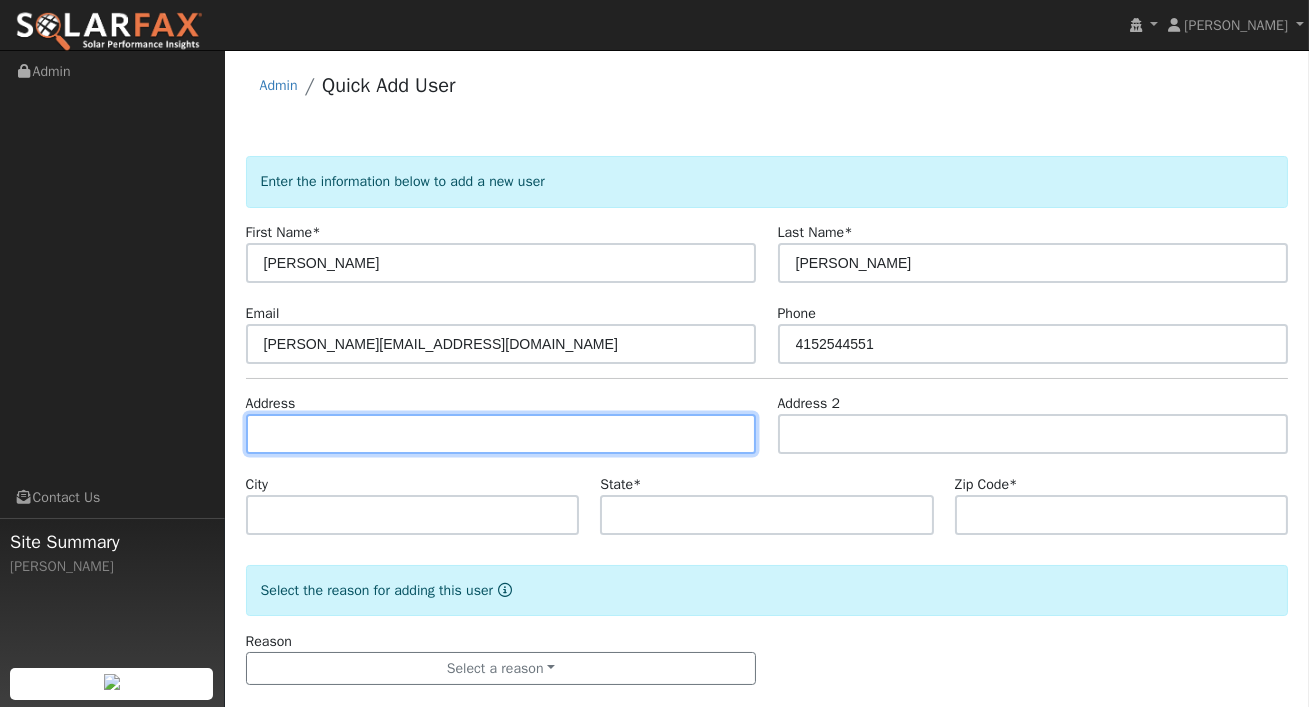 click at bounding box center [501, 434] 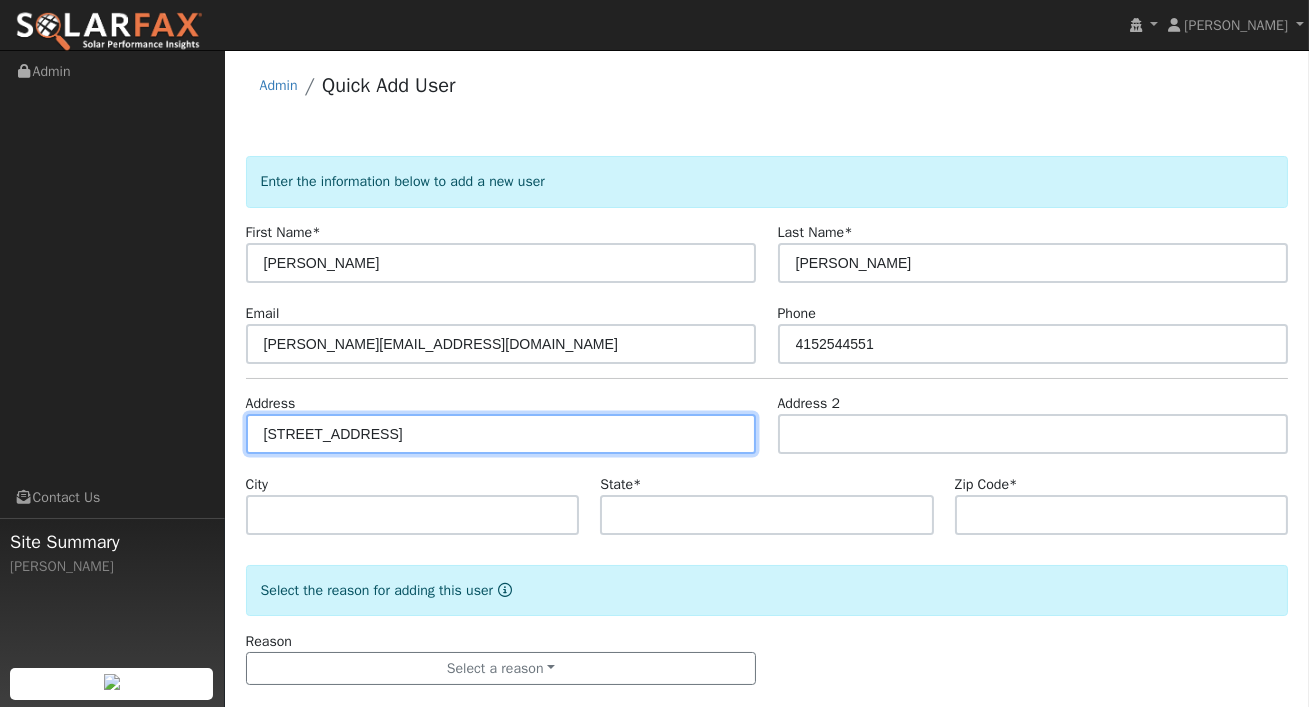 type on "70 Granada Drive" 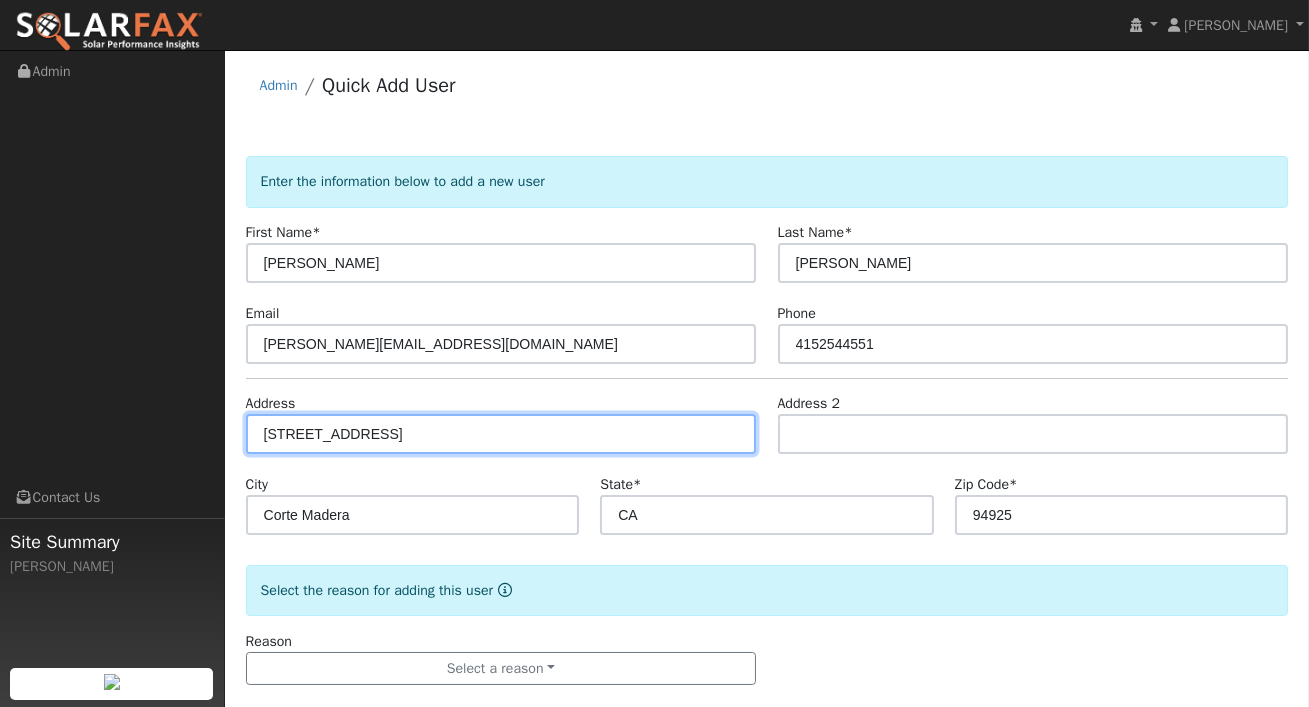 scroll, scrollTop: 27, scrollLeft: 0, axis: vertical 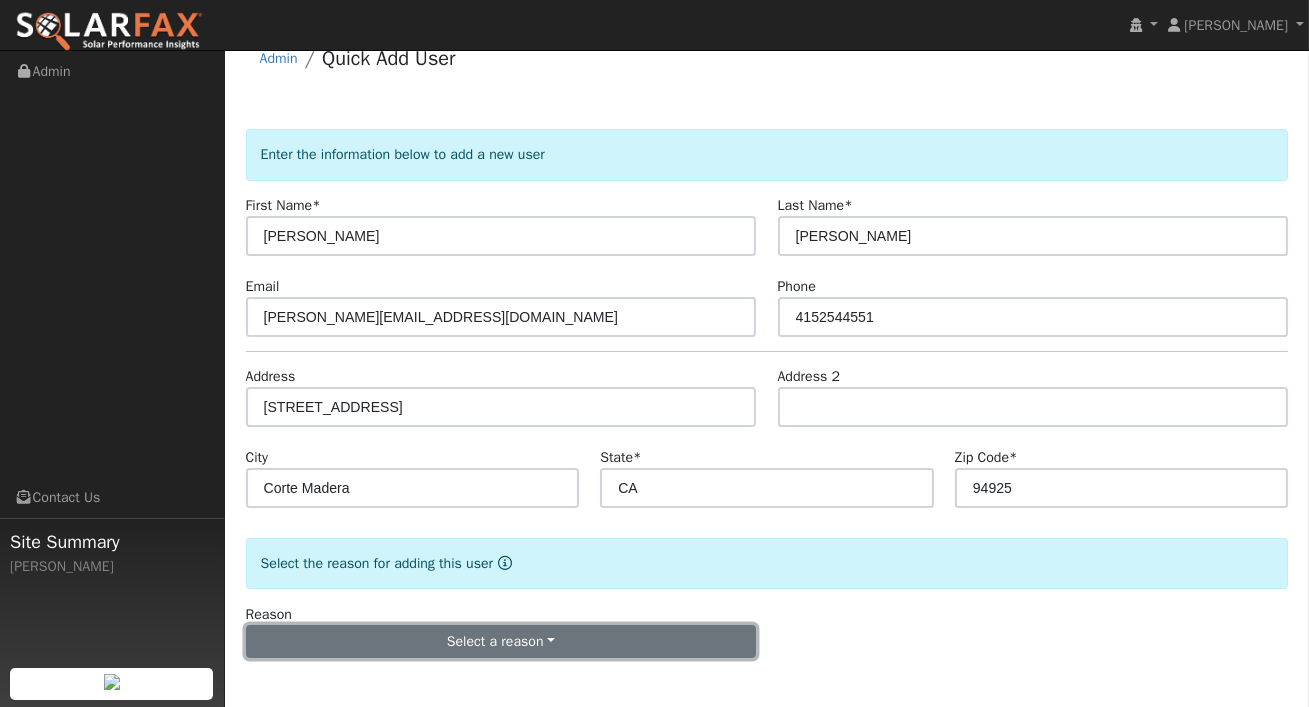 click on "Select a reason" at bounding box center (501, 642) 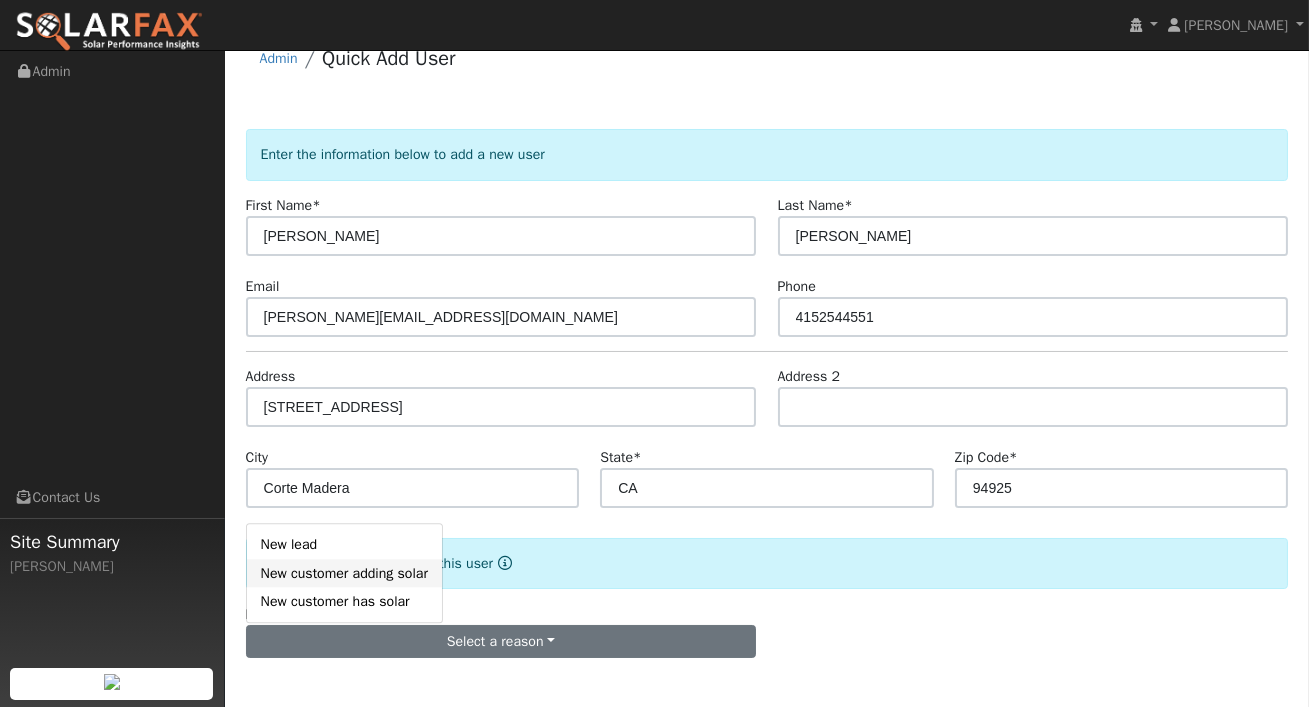 click on "New customer adding solar" at bounding box center [344, 573] 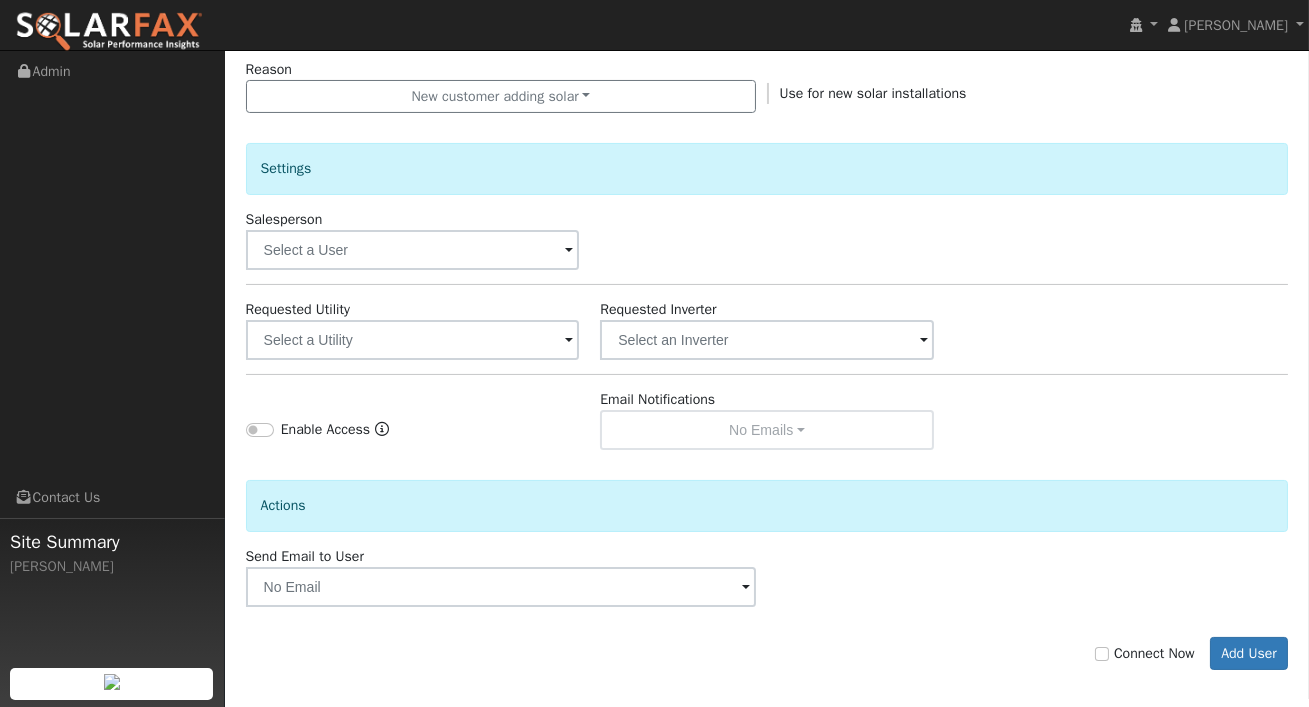 scroll, scrollTop: 584, scrollLeft: 0, axis: vertical 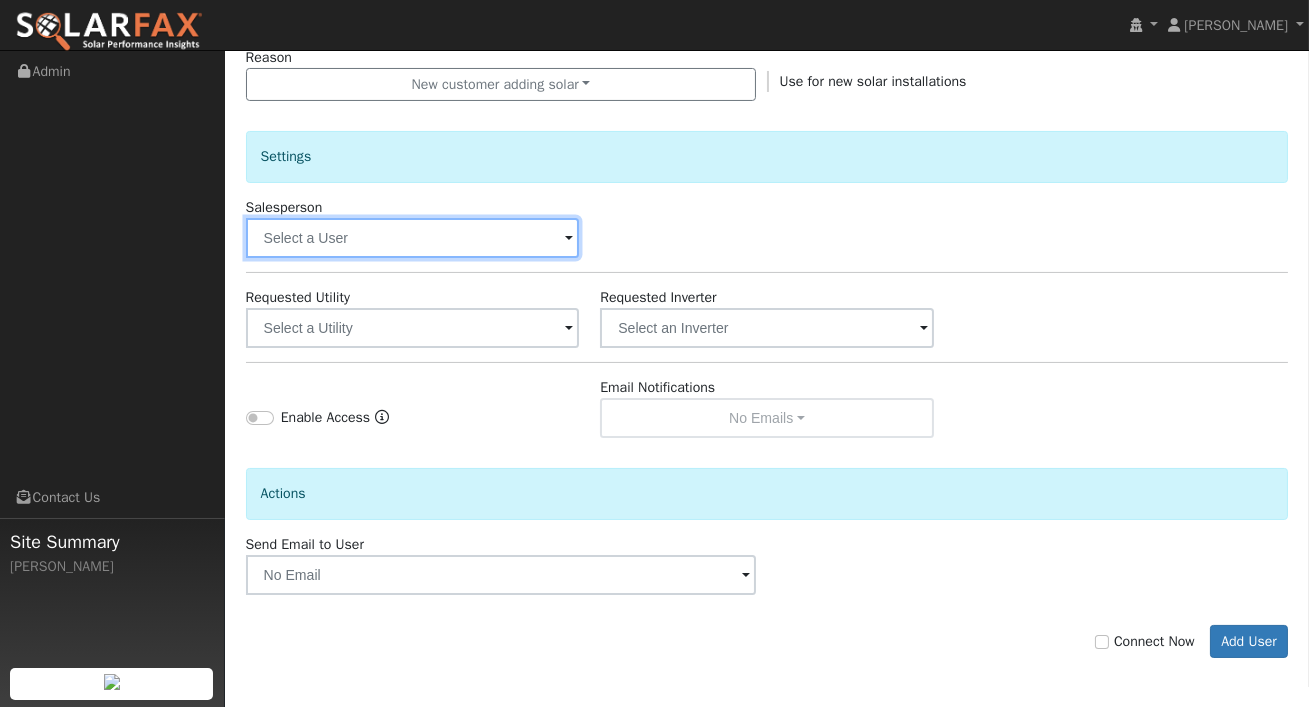 click at bounding box center [413, 238] 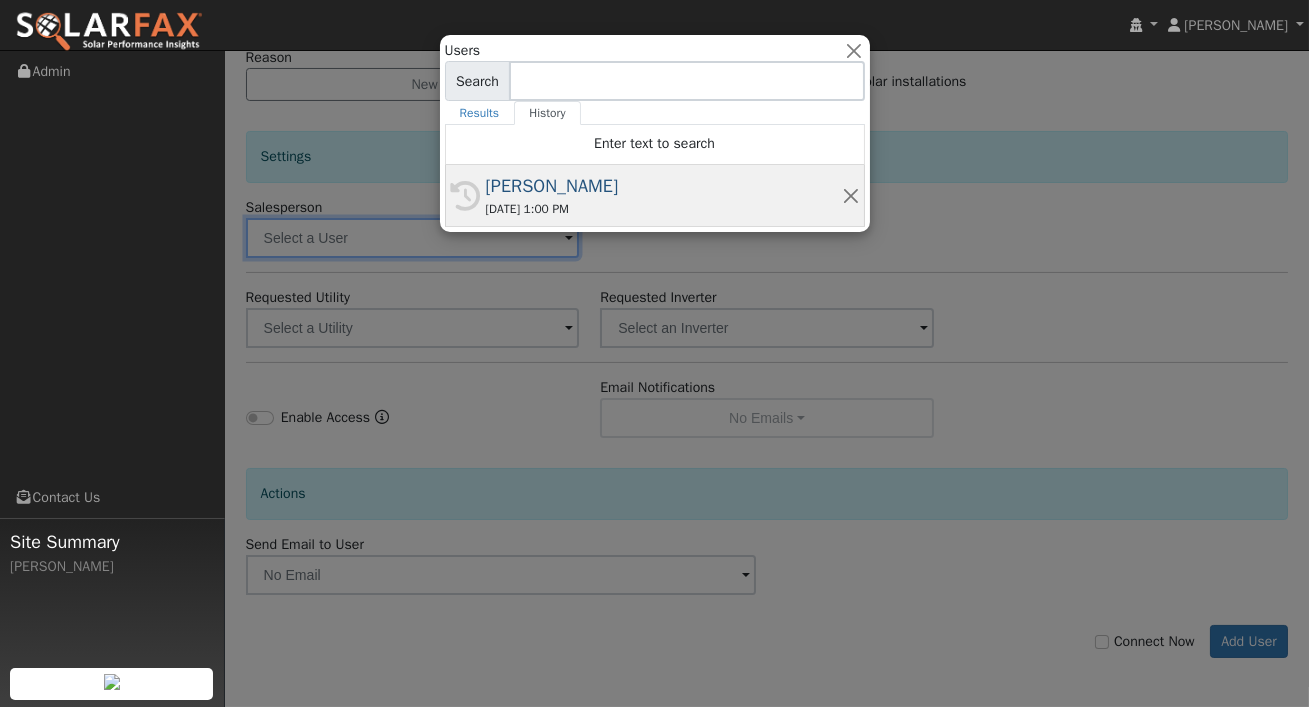 click on "History Eoin Carey 07/10/2025 1:00 PM" 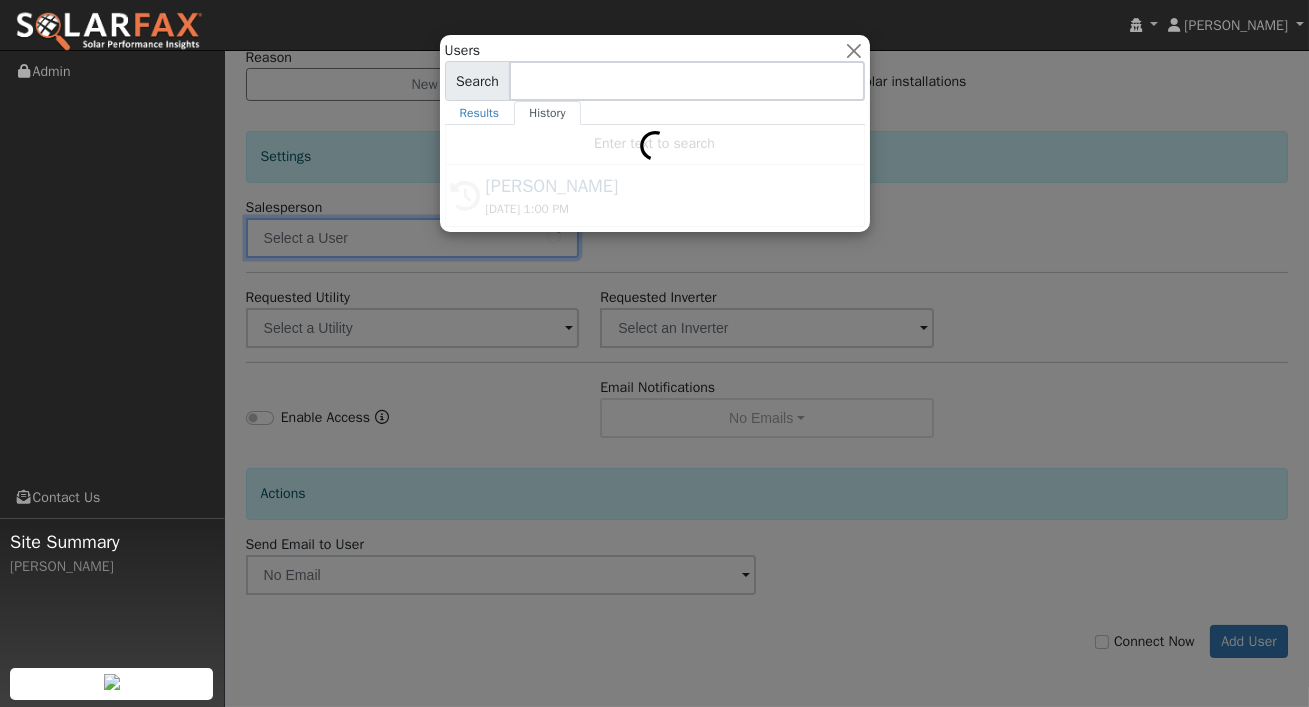 type on "[PERSON_NAME]" 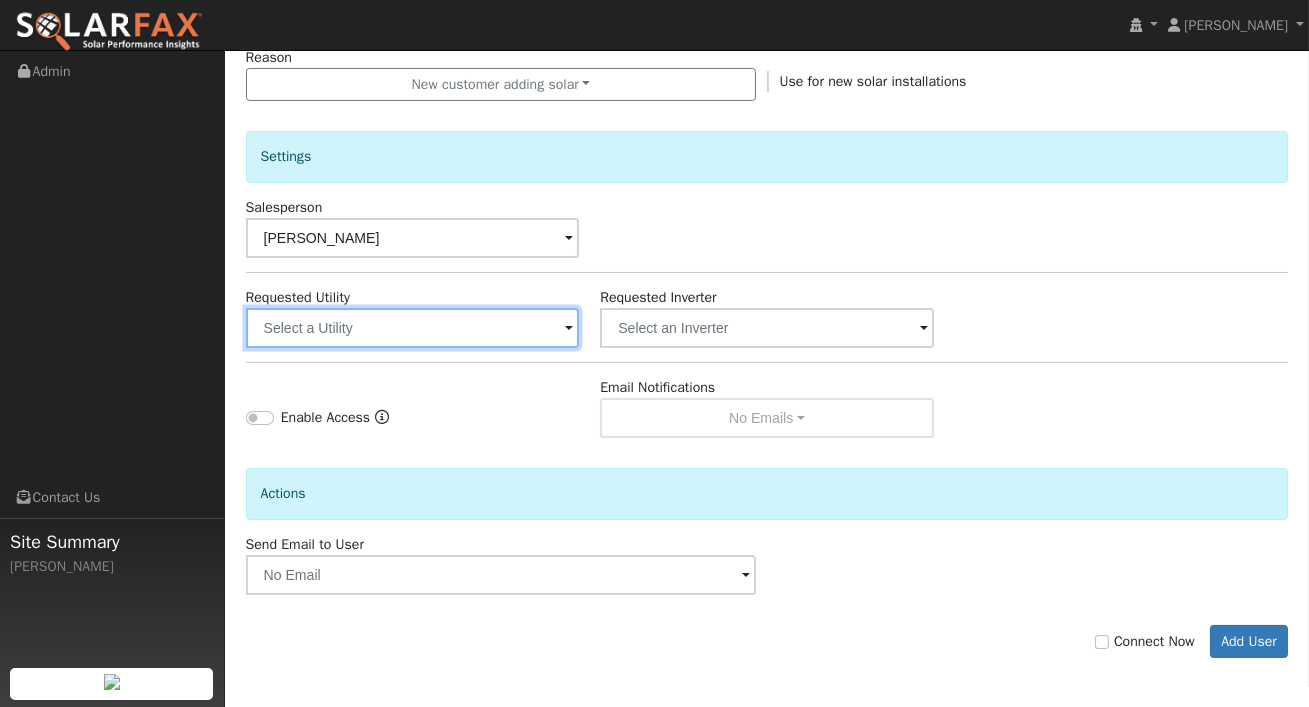 click at bounding box center [413, 328] 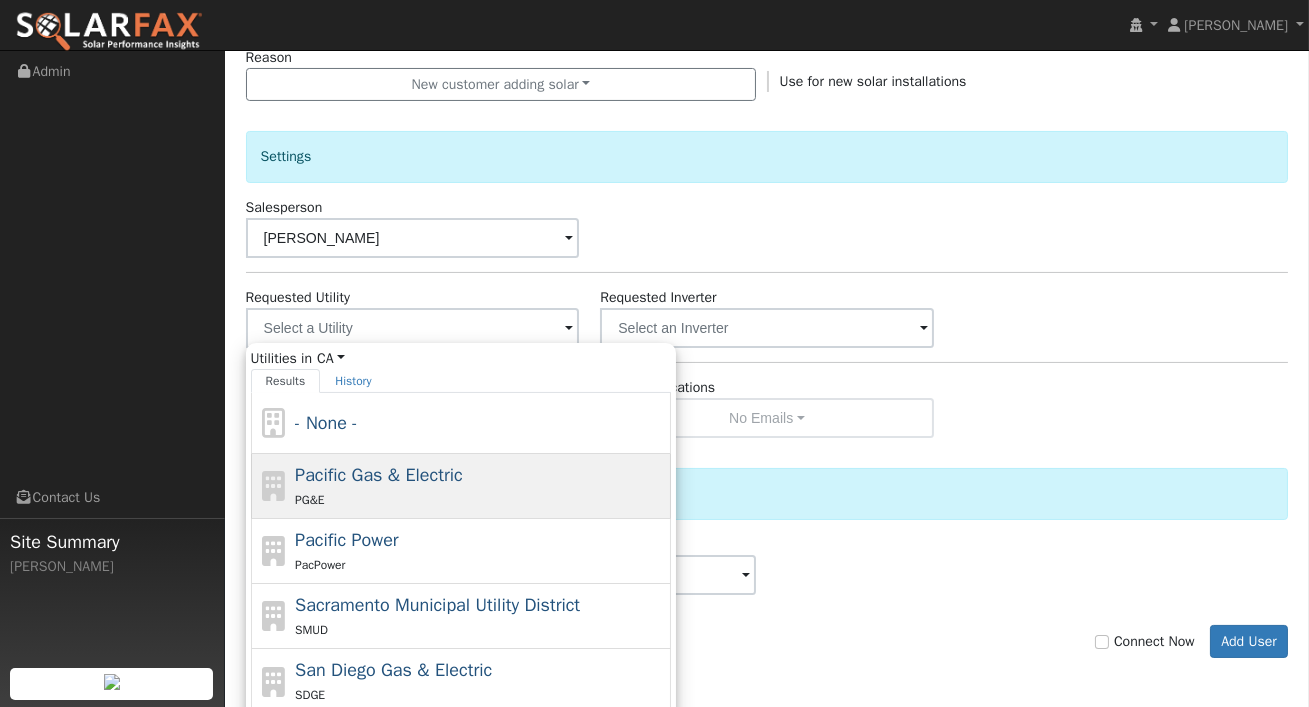 click on "Pacific Gas & Electric PG&E" at bounding box center (480, 486) 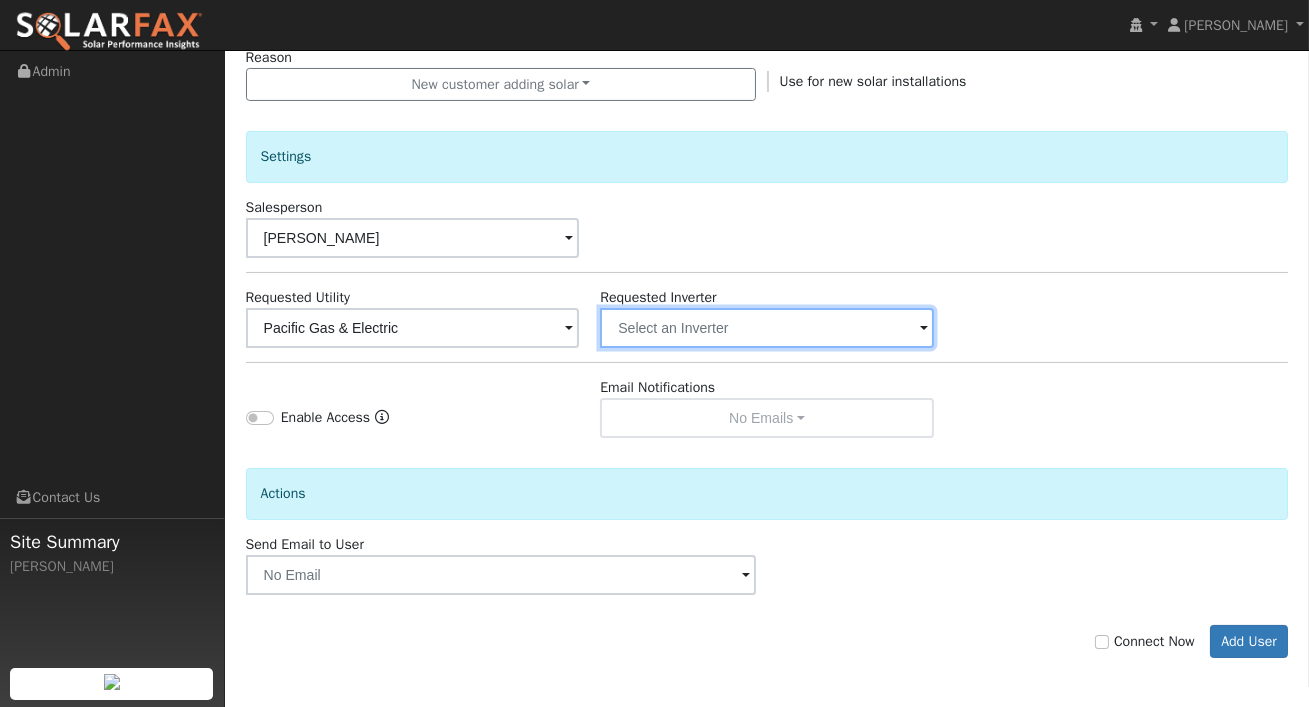 click at bounding box center [413, 328] 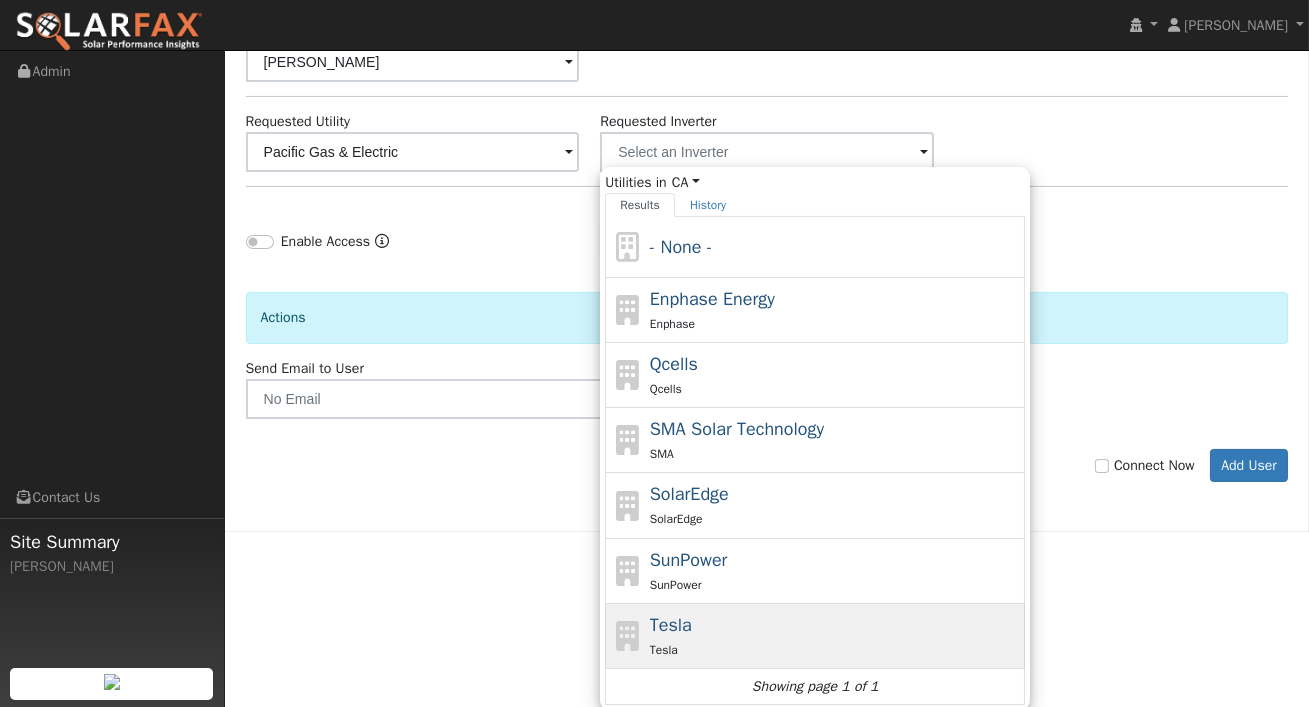 click on "Tesla Tesla" at bounding box center [835, 636] 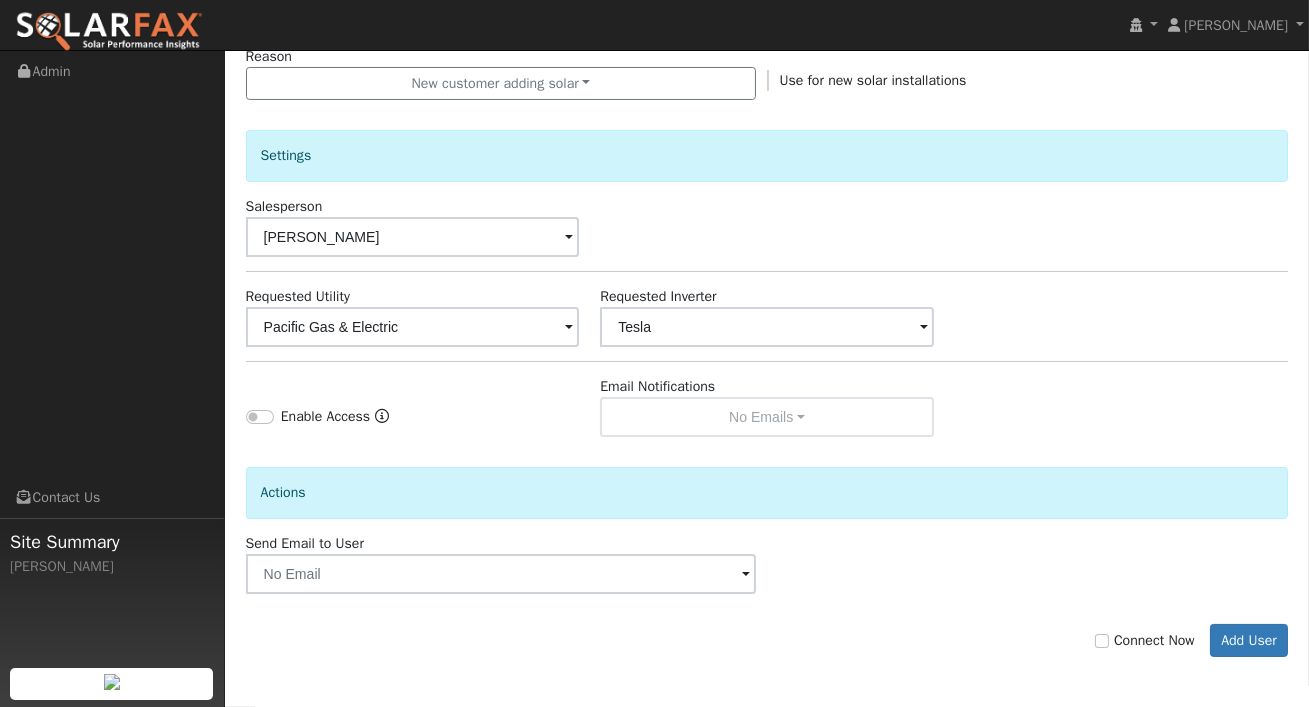 scroll, scrollTop: 584, scrollLeft: 0, axis: vertical 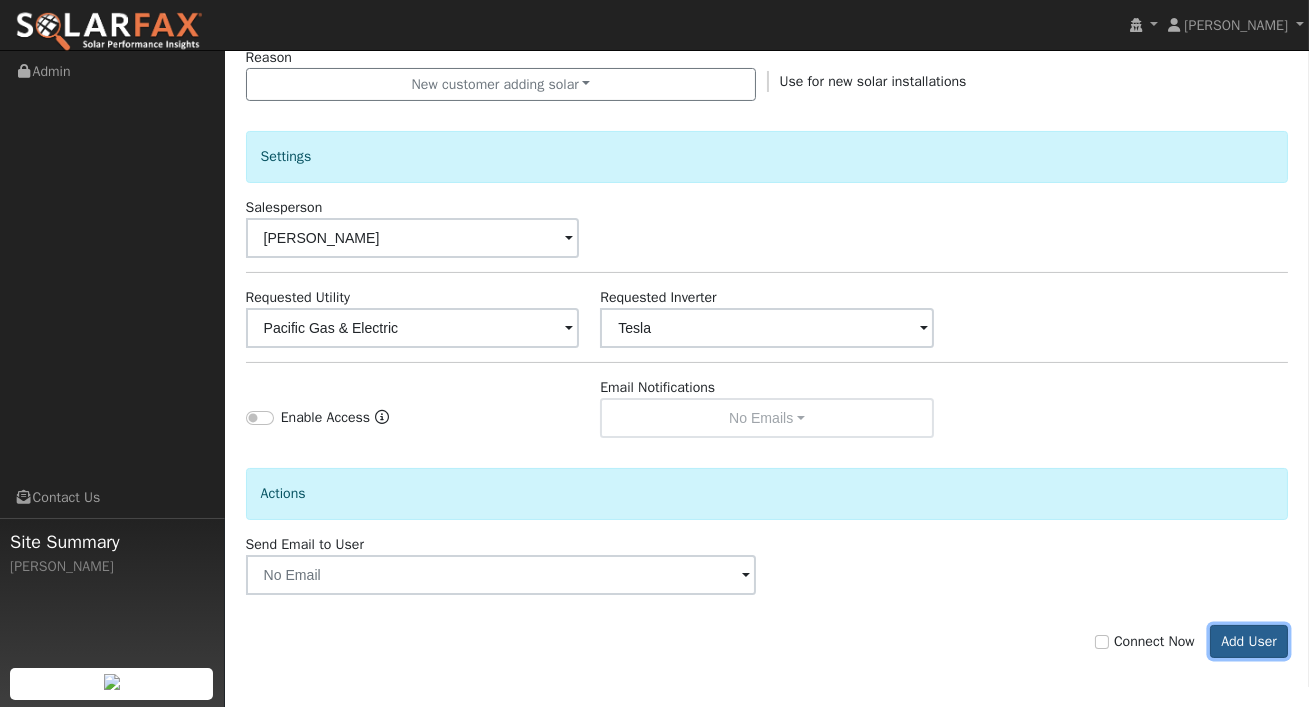 click on "Add User" at bounding box center (1249, 642) 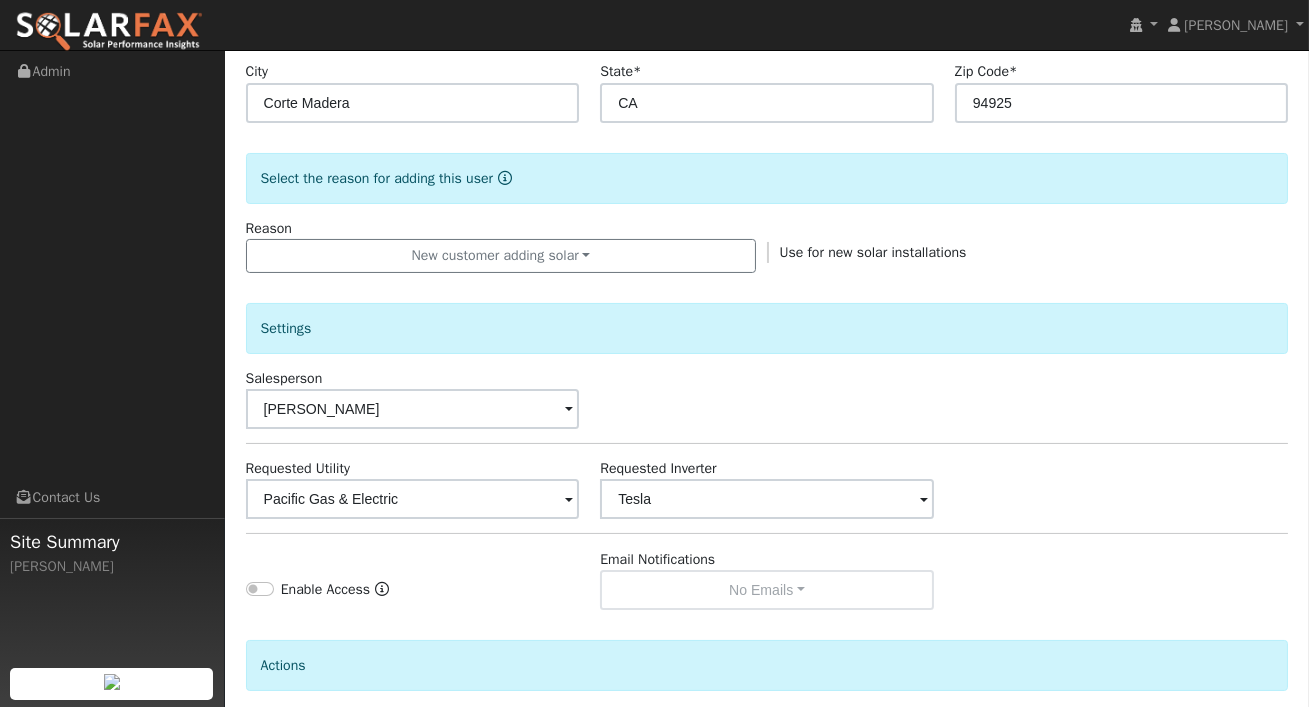 scroll, scrollTop: 0, scrollLeft: 0, axis: both 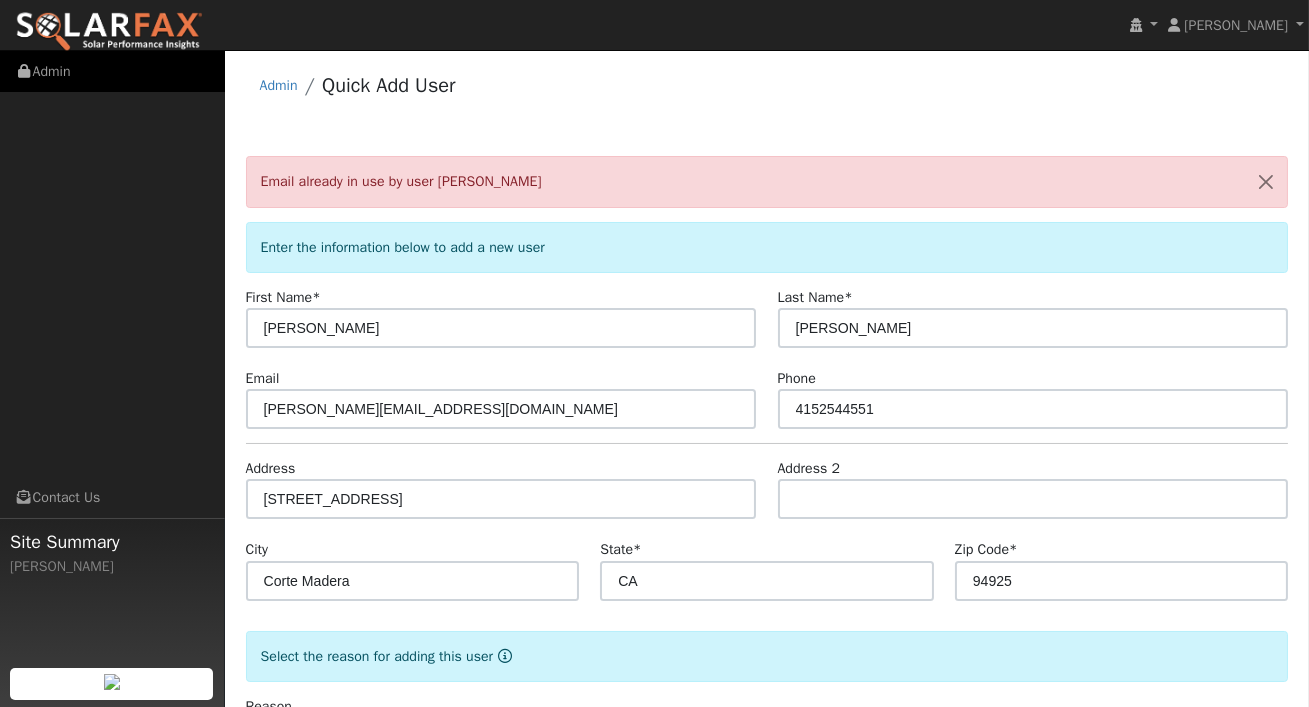 click on "Admin" at bounding box center (112, 71) 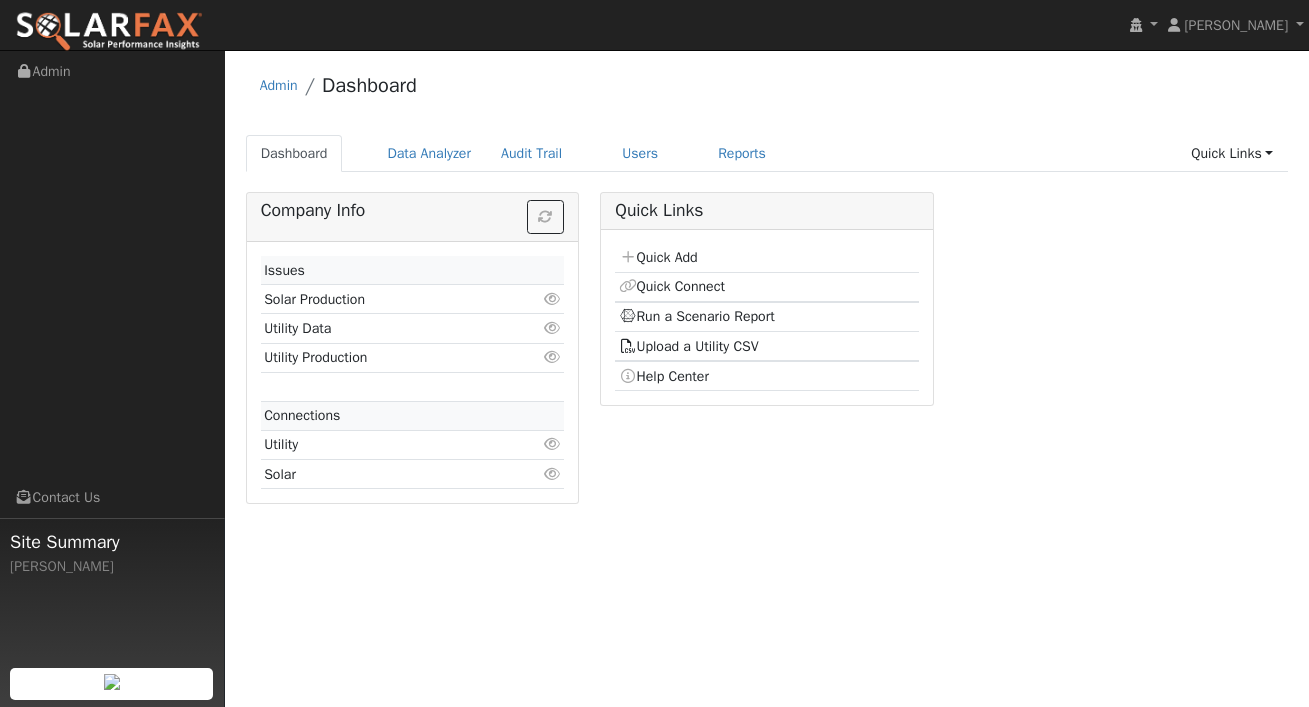 scroll, scrollTop: 0, scrollLeft: 0, axis: both 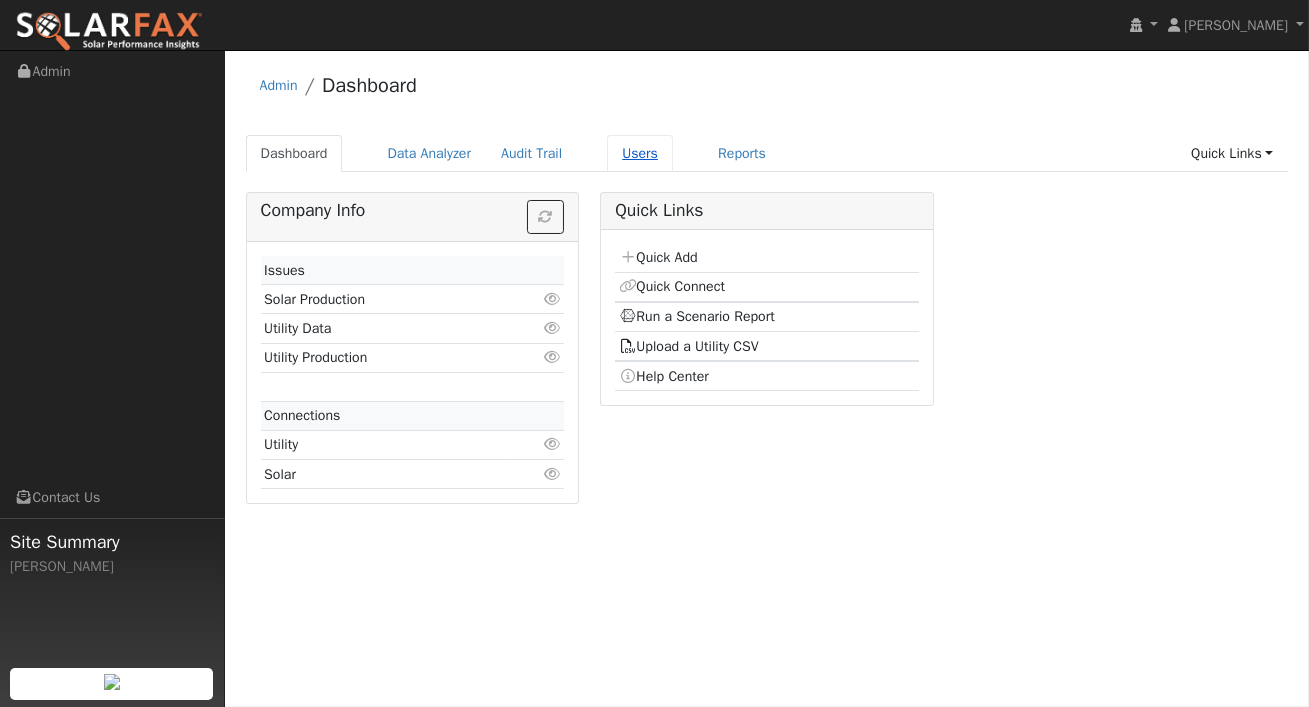 click on "Users" at bounding box center [640, 153] 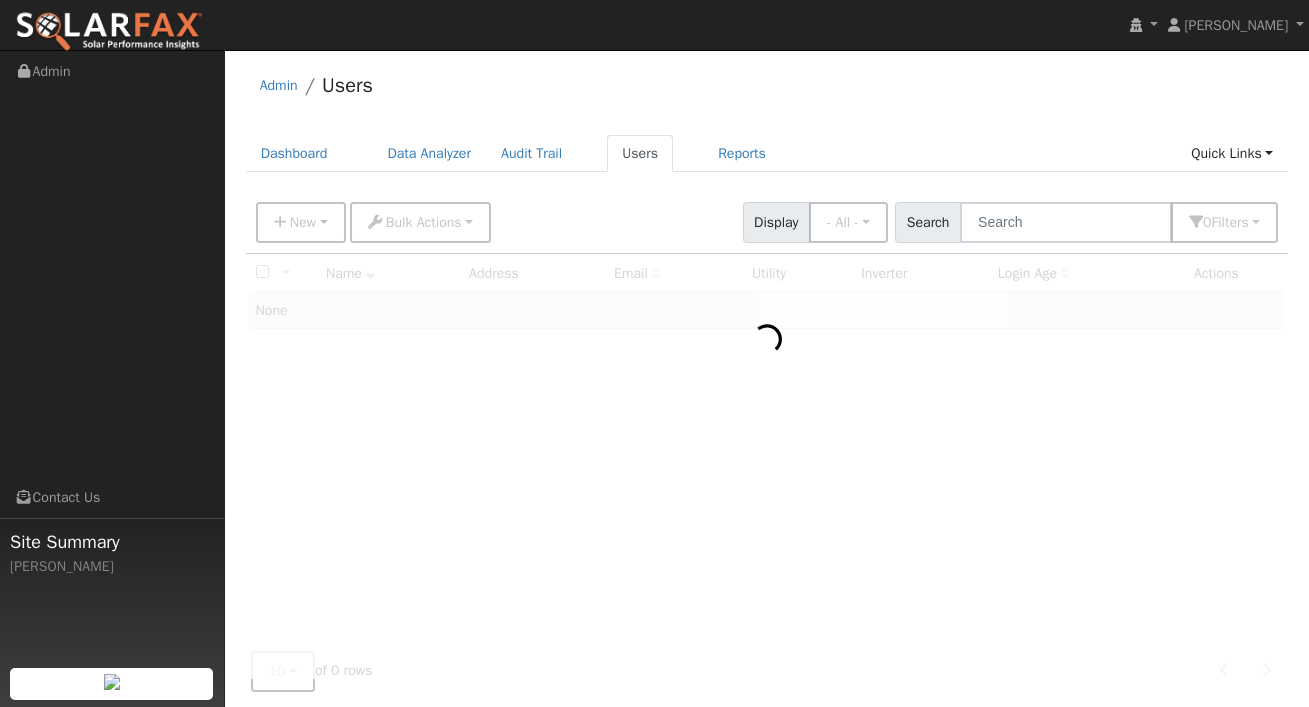 scroll, scrollTop: 0, scrollLeft: 0, axis: both 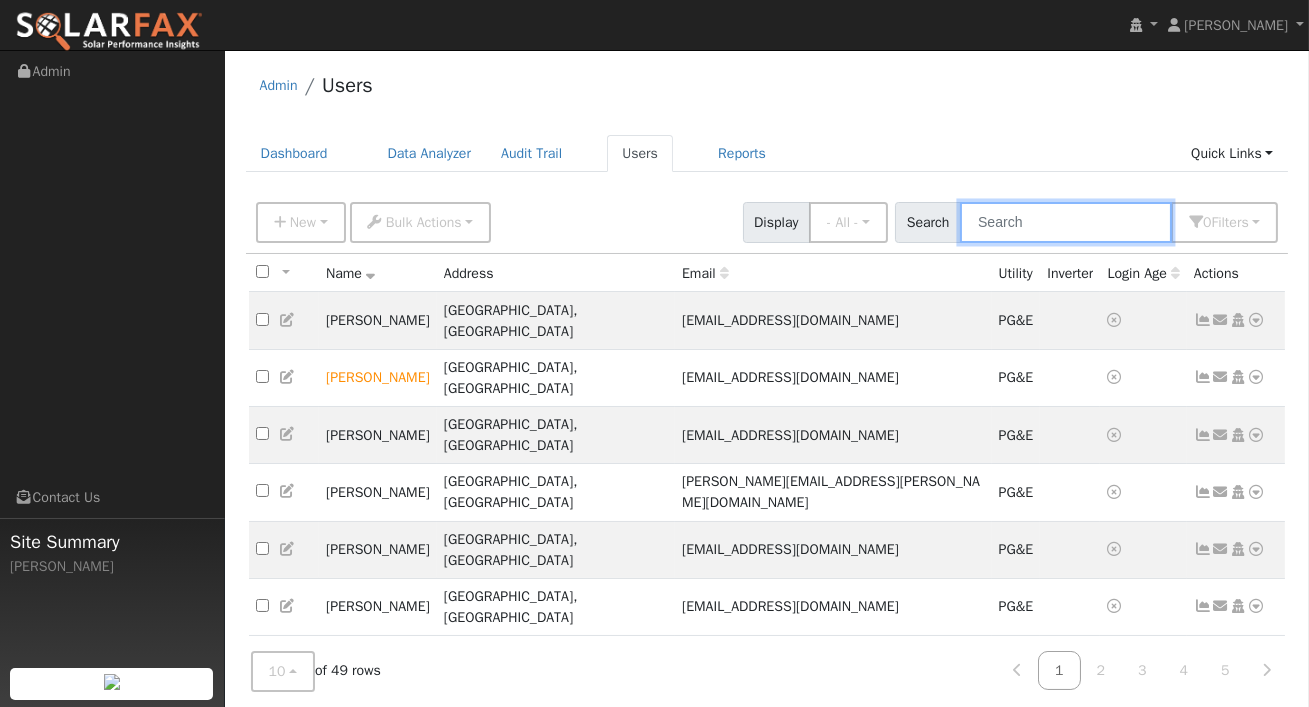 click at bounding box center (1066, 222) 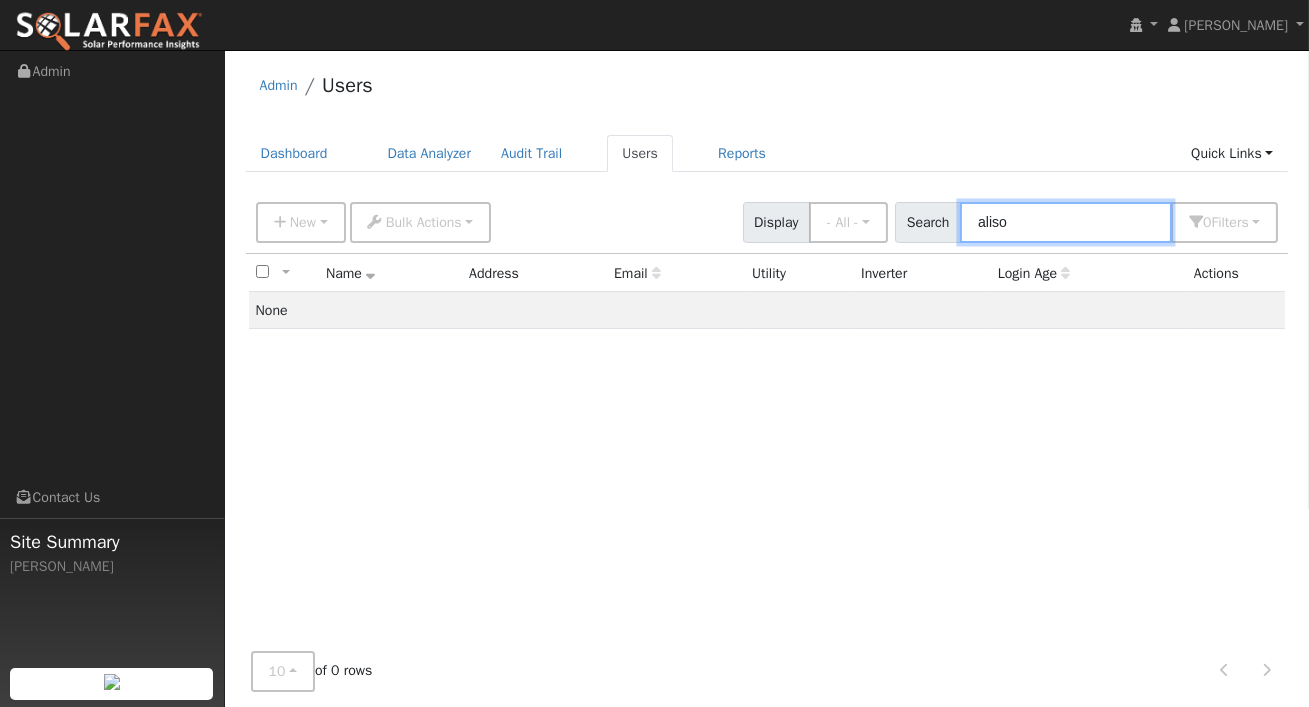 type on "alison" 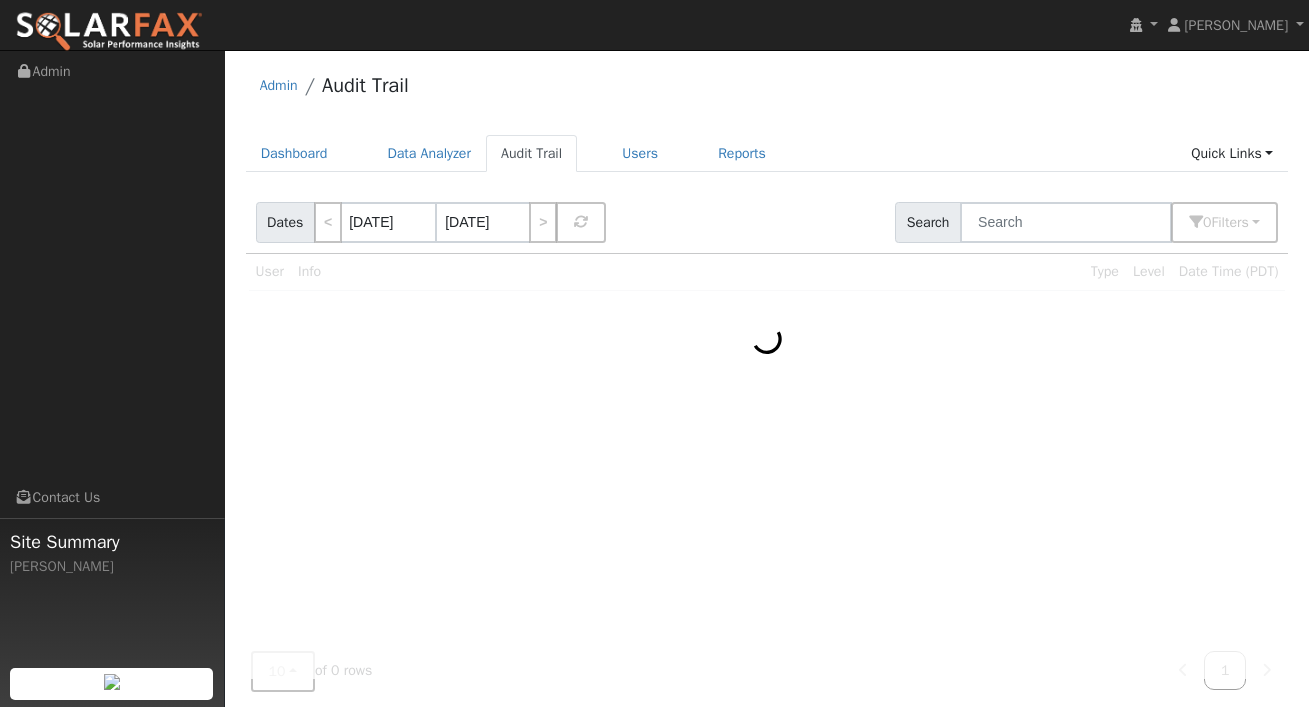 scroll, scrollTop: 0, scrollLeft: 0, axis: both 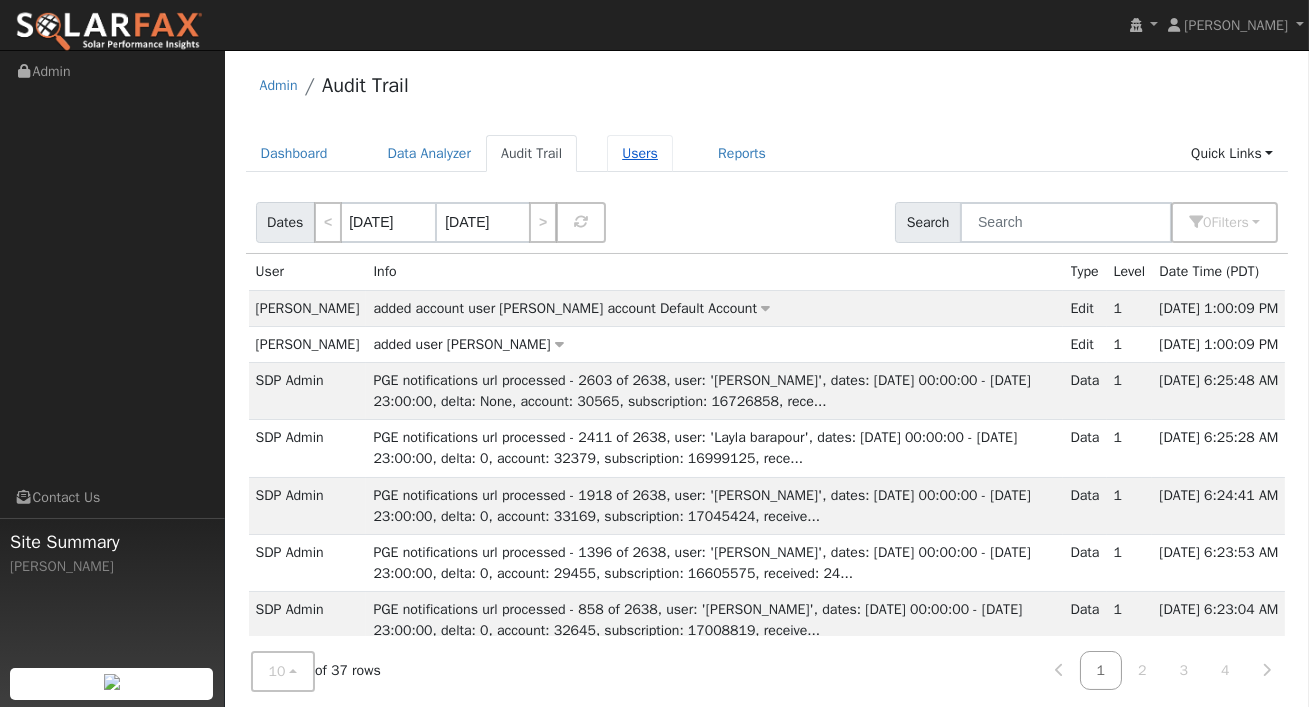 click on "Users" at bounding box center [640, 153] 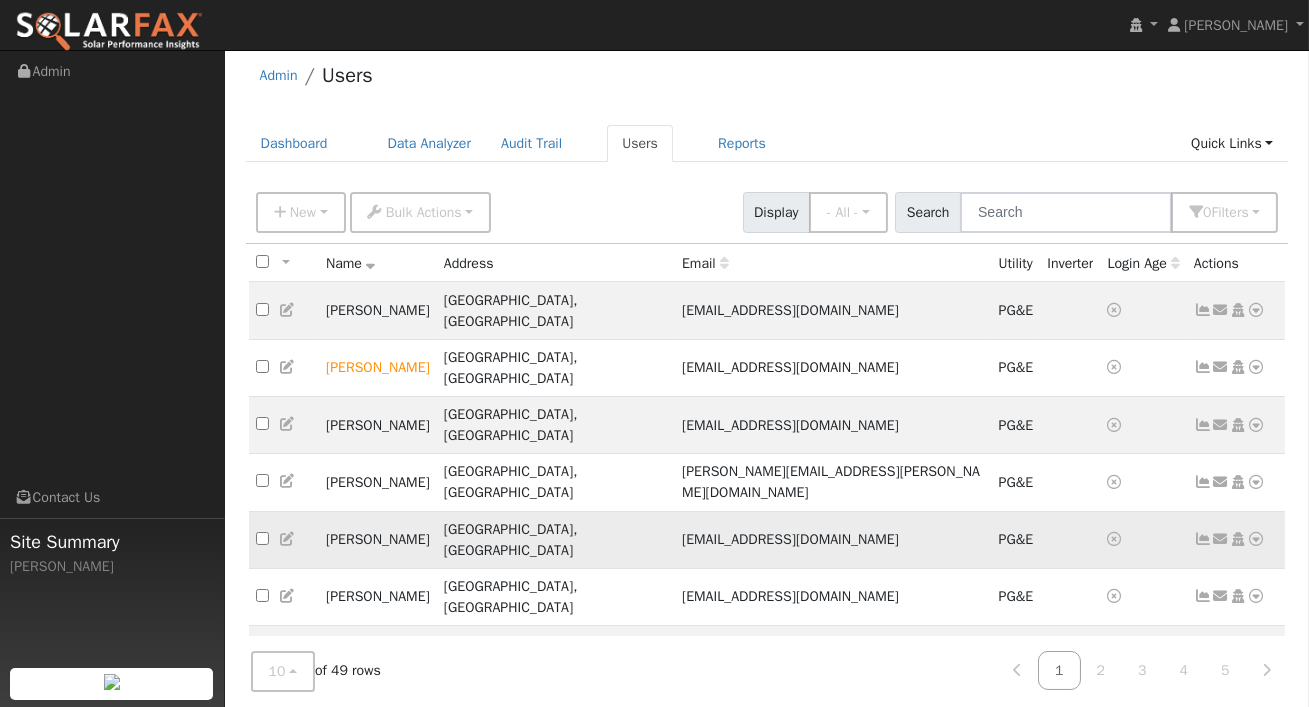 scroll, scrollTop: 55, scrollLeft: 0, axis: vertical 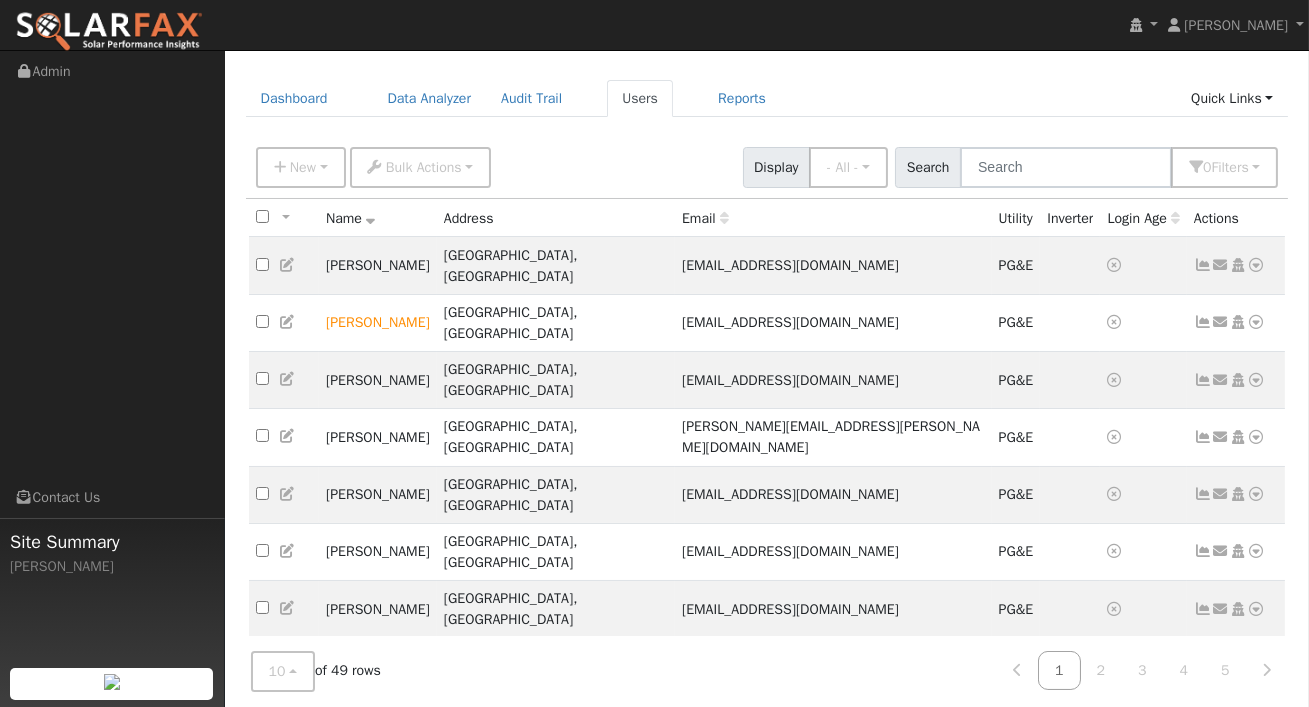 click at bounding box center (1257, 713) 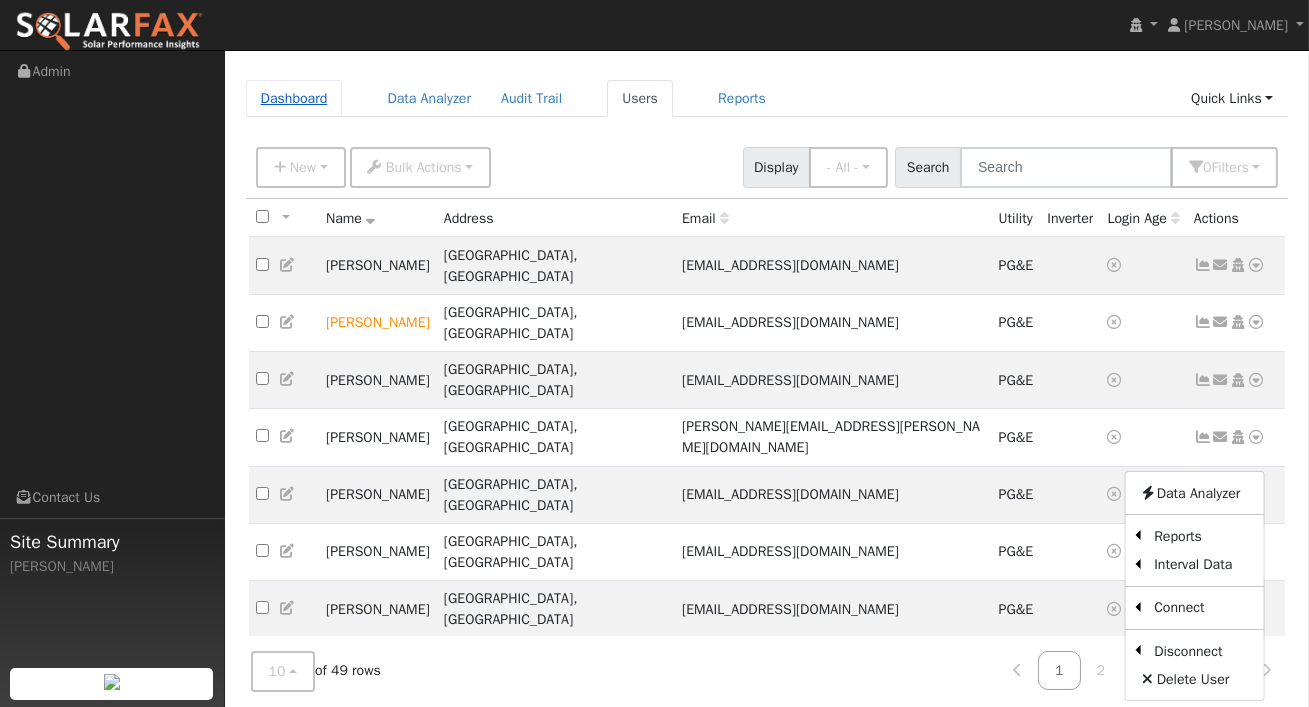 click on "Dashboard" at bounding box center [294, 98] 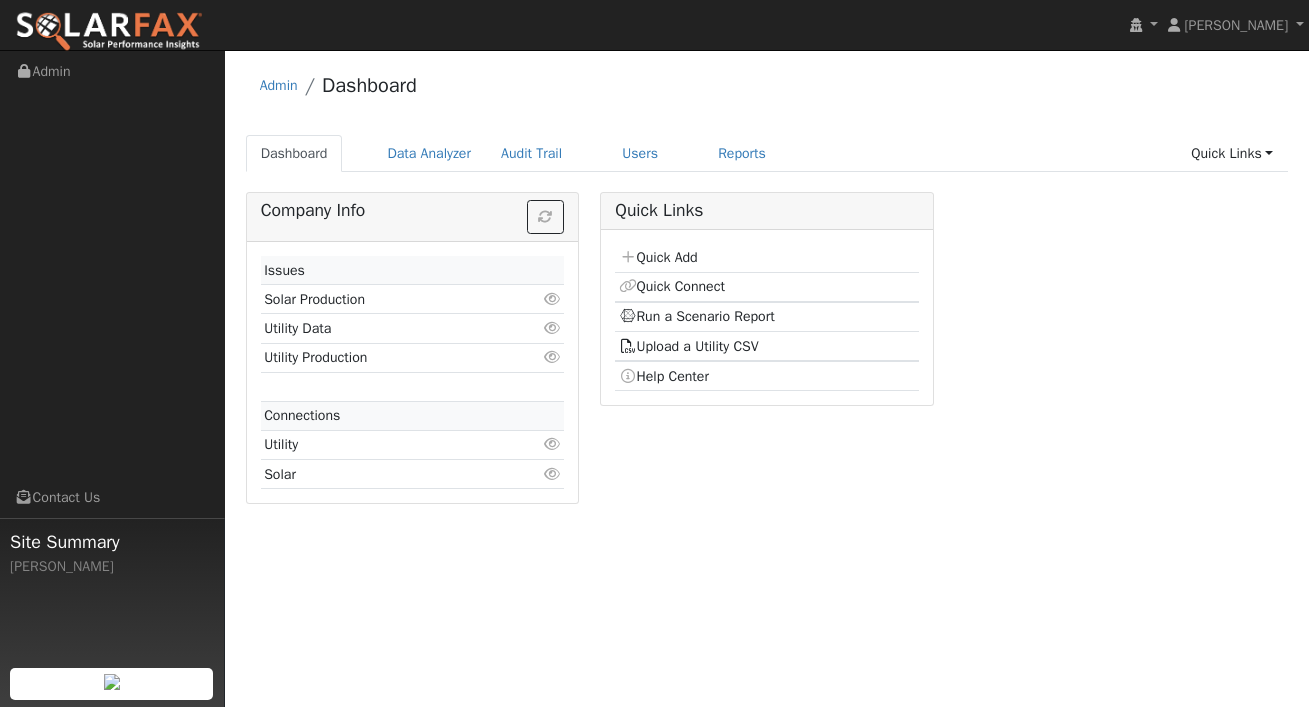 scroll, scrollTop: 0, scrollLeft: 0, axis: both 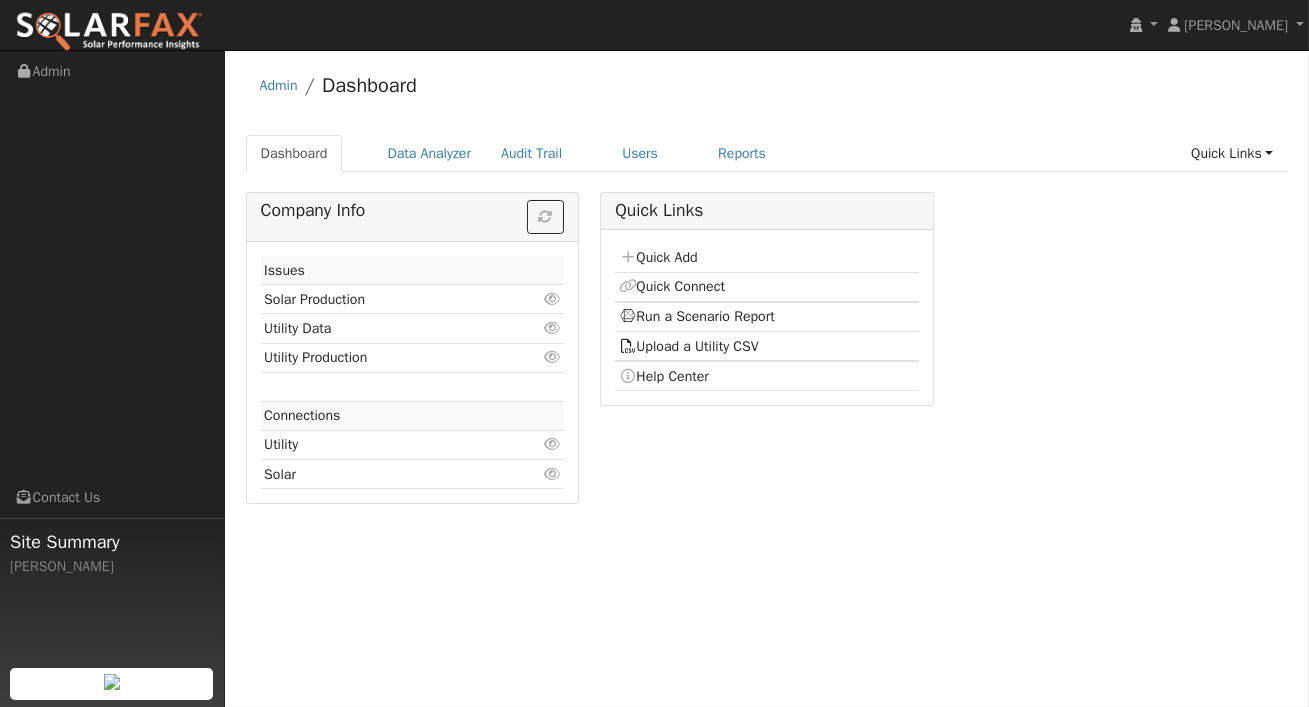 click on "Run a Scenario Report" at bounding box center (766, 317) 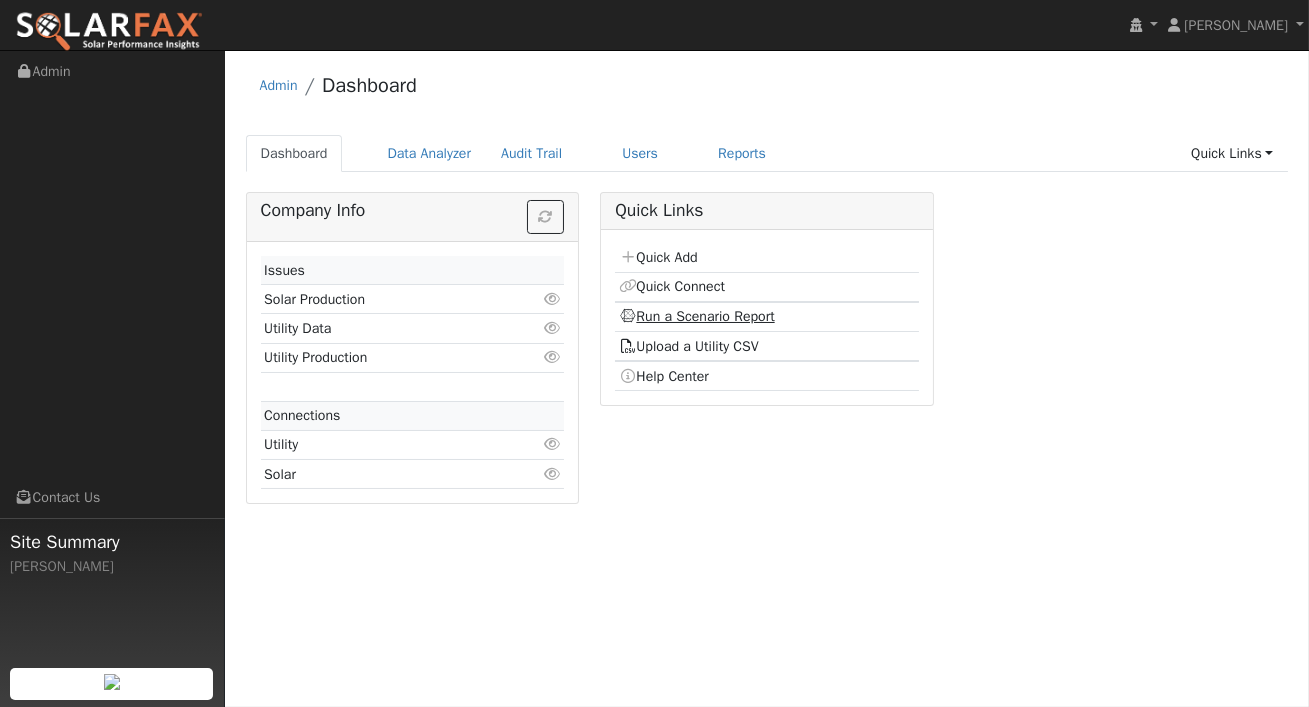 click on "Run a Scenario Report" at bounding box center [697, 316] 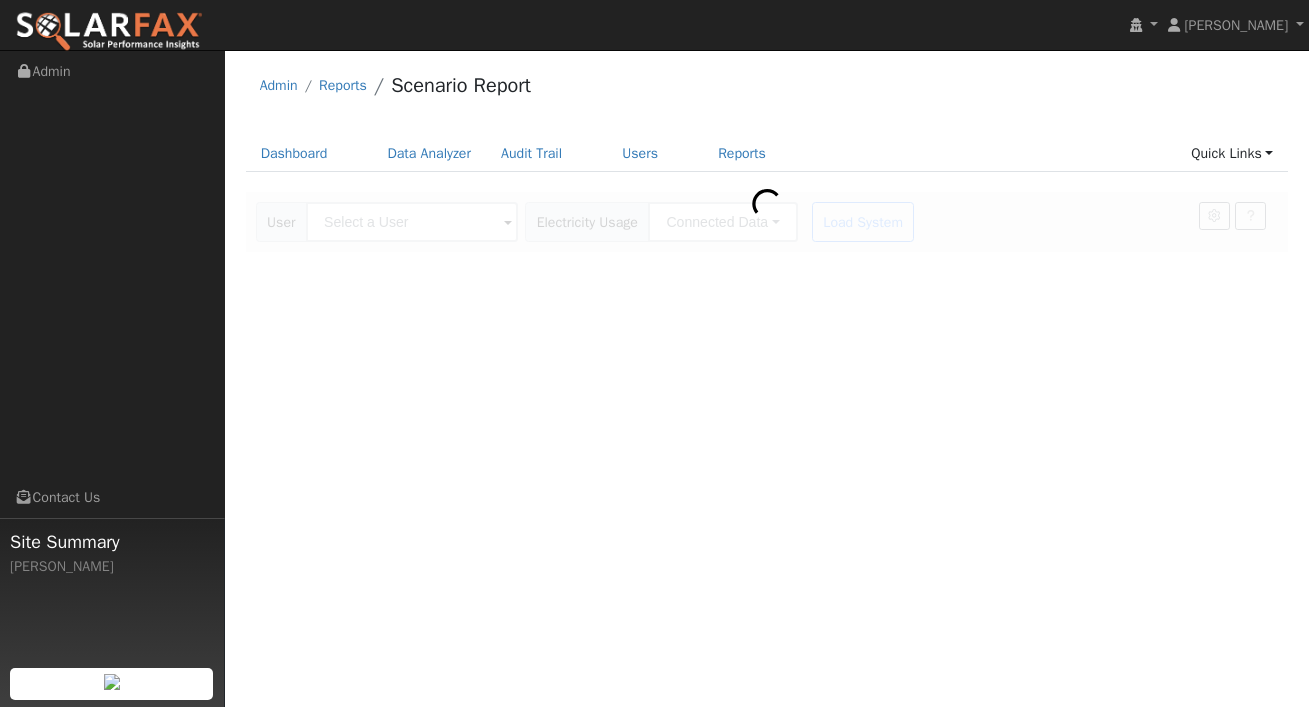 scroll, scrollTop: 0, scrollLeft: 0, axis: both 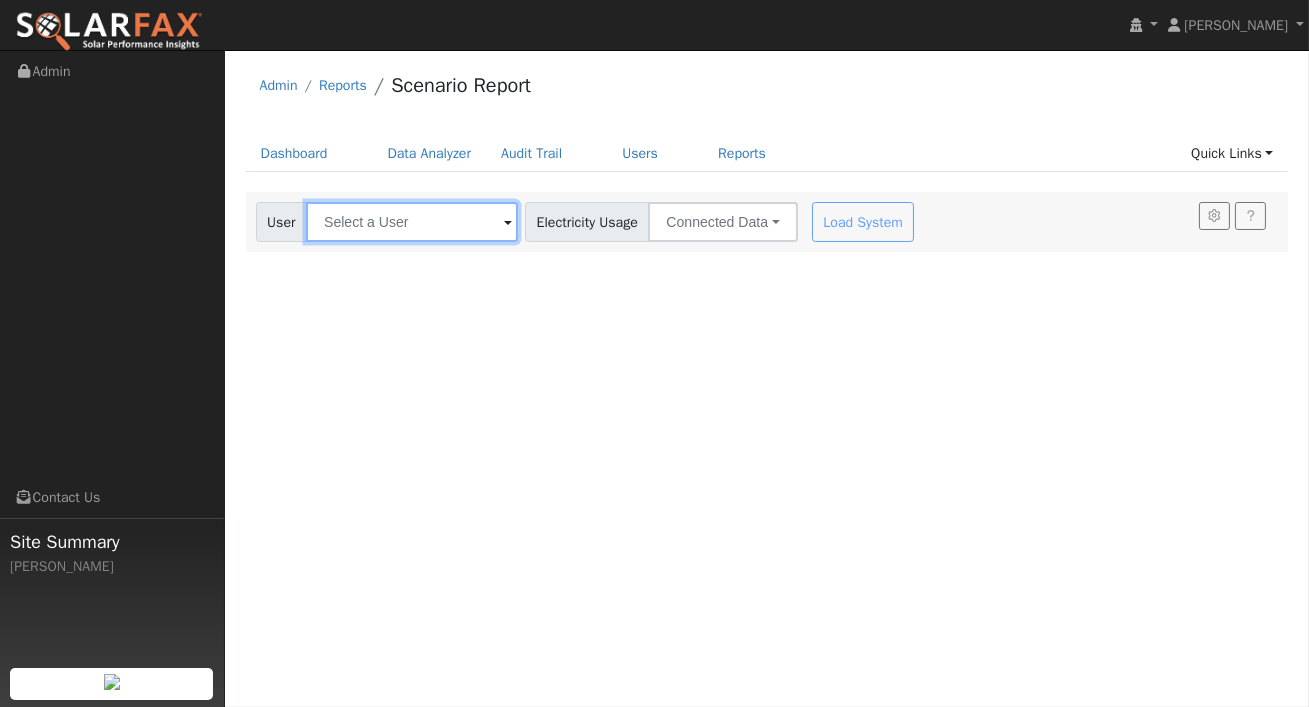 click at bounding box center (412, 222) 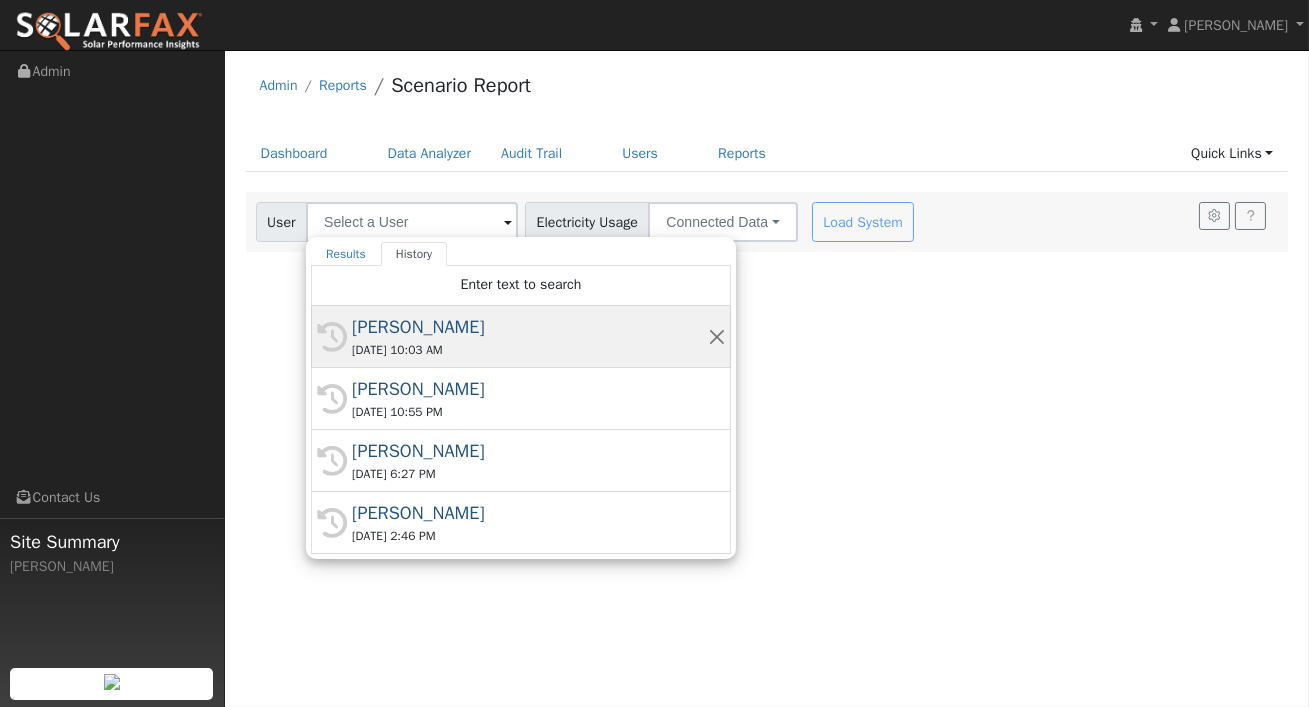 click on "Eric Yu" at bounding box center [530, 327] 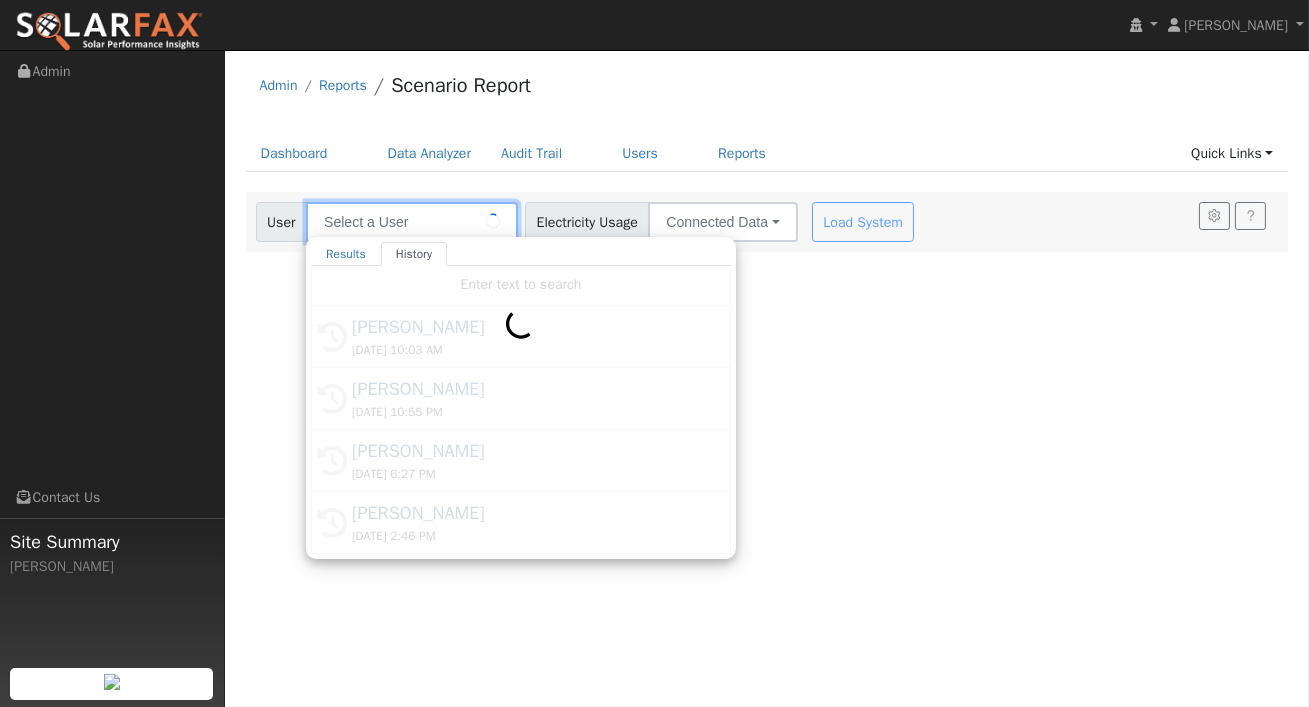 type on "Eric Yu" 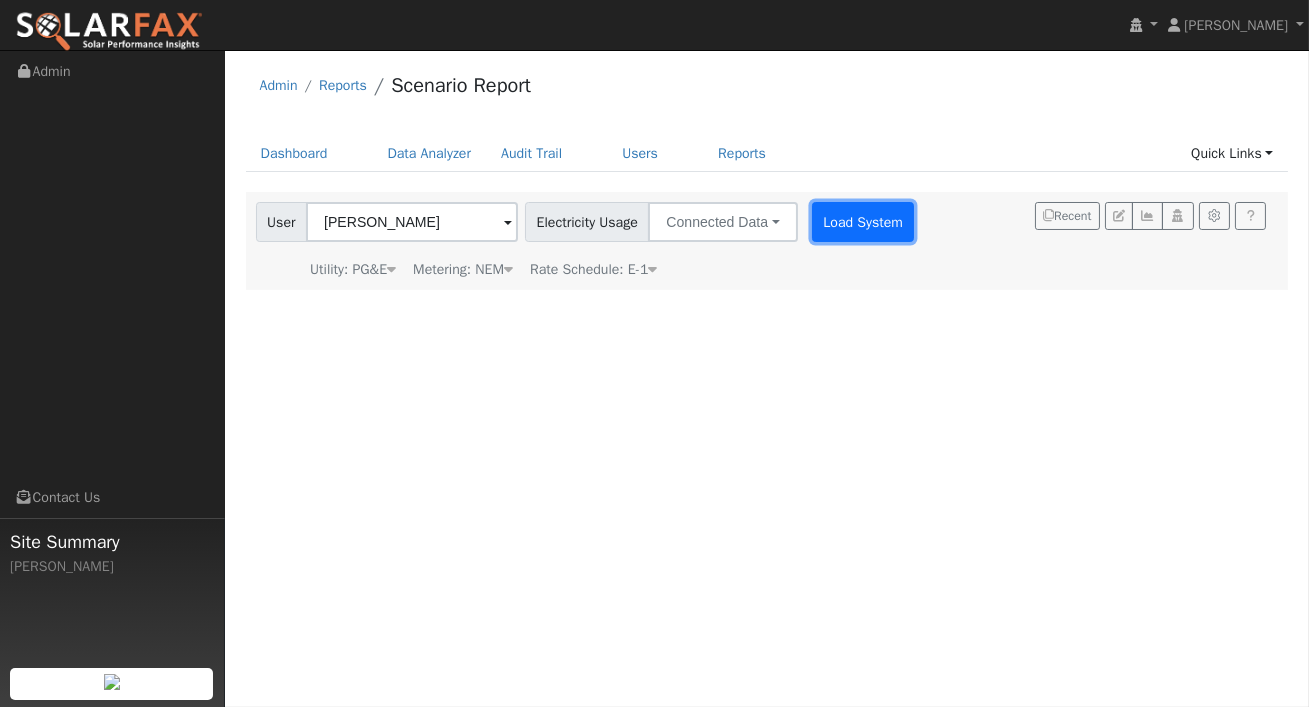 click on "Load System" at bounding box center (863, 222) 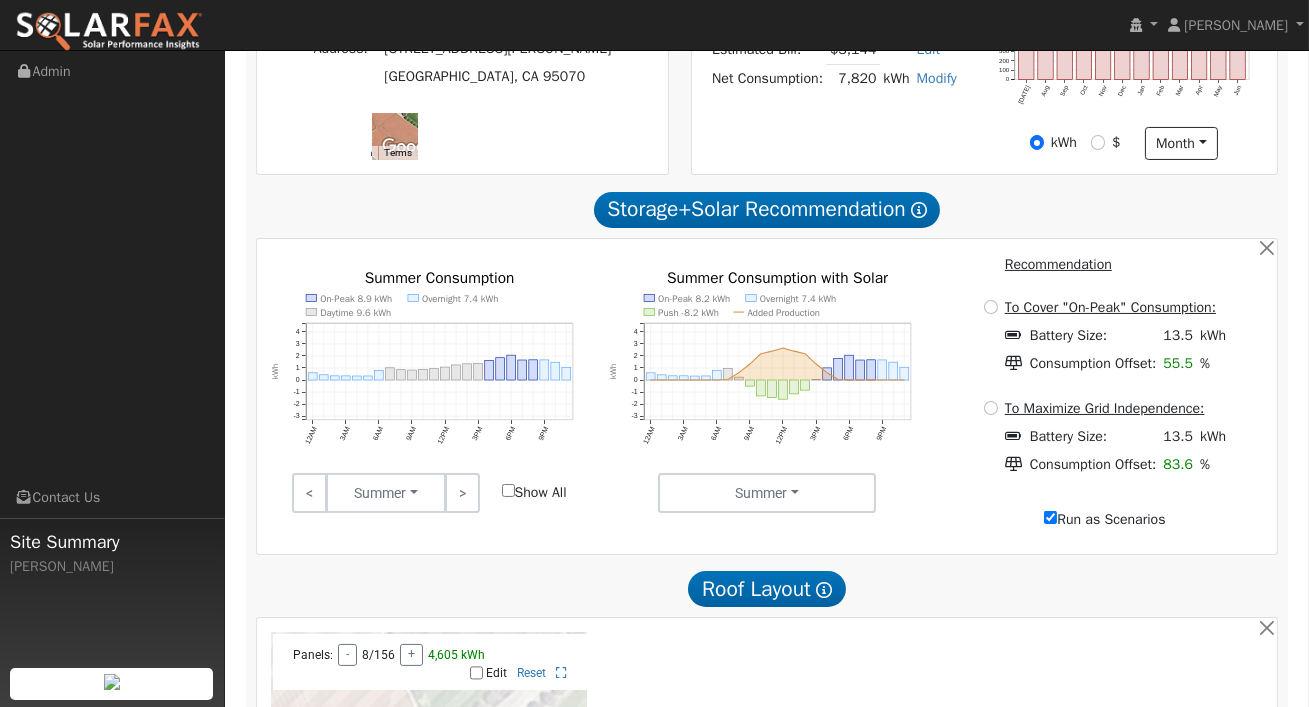 scroll, scrollTop: 566, scrollLeft: 0, axis: vertical 